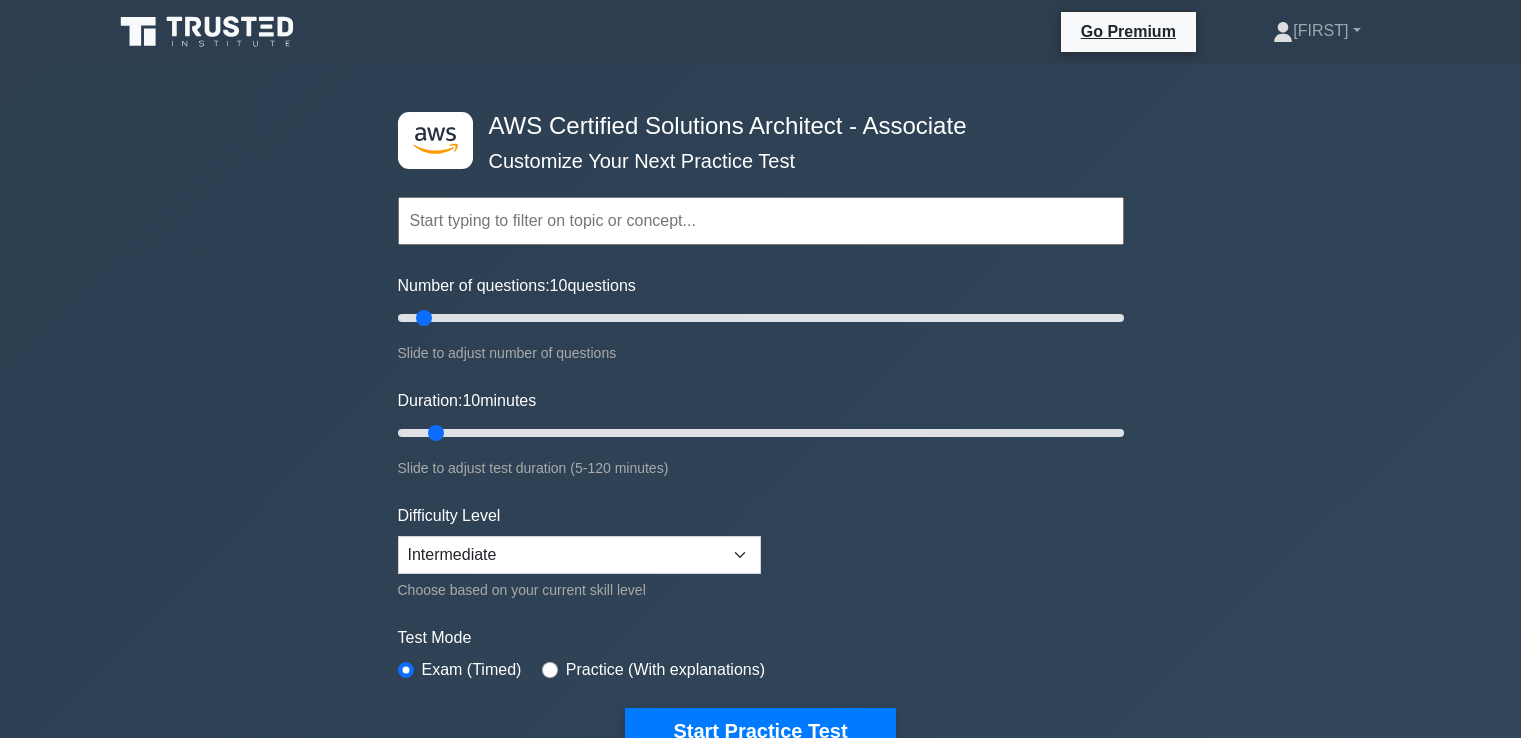 scroll, scrollTop: 0, scrollLeft: 0, axis: both 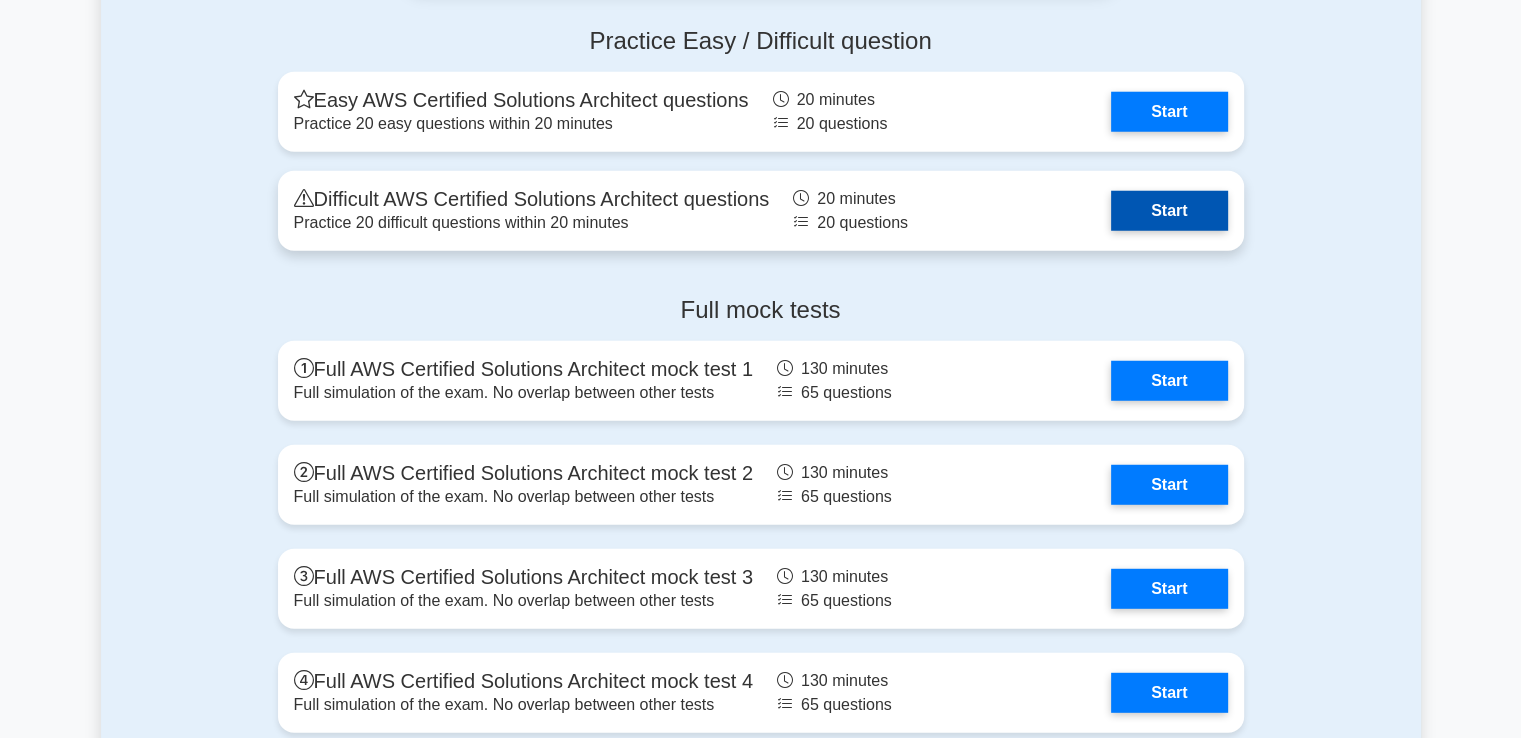 click on "Start" at bounding box center [1169, 211] 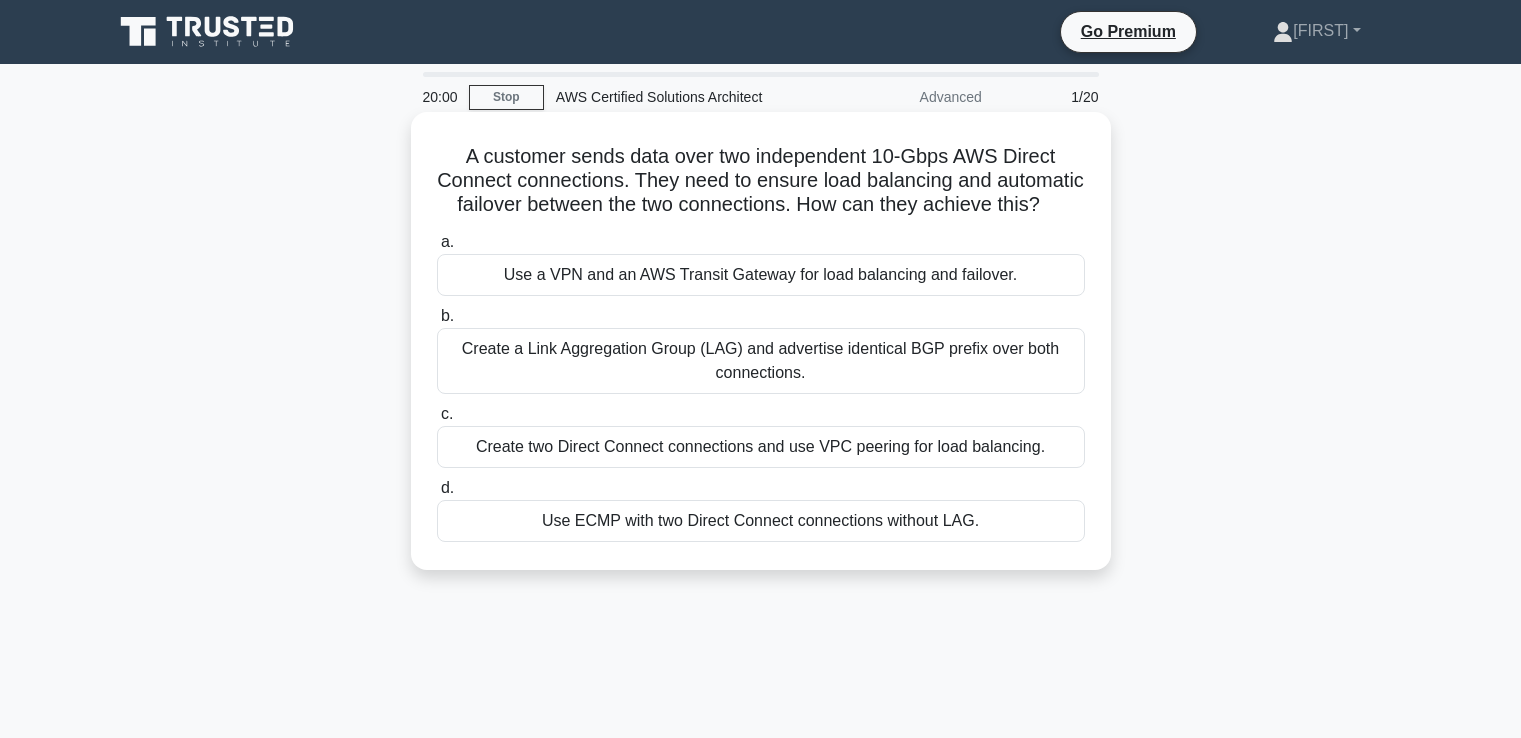 scroll, scrollTop: 0, scrollLeft: 0, axis: both 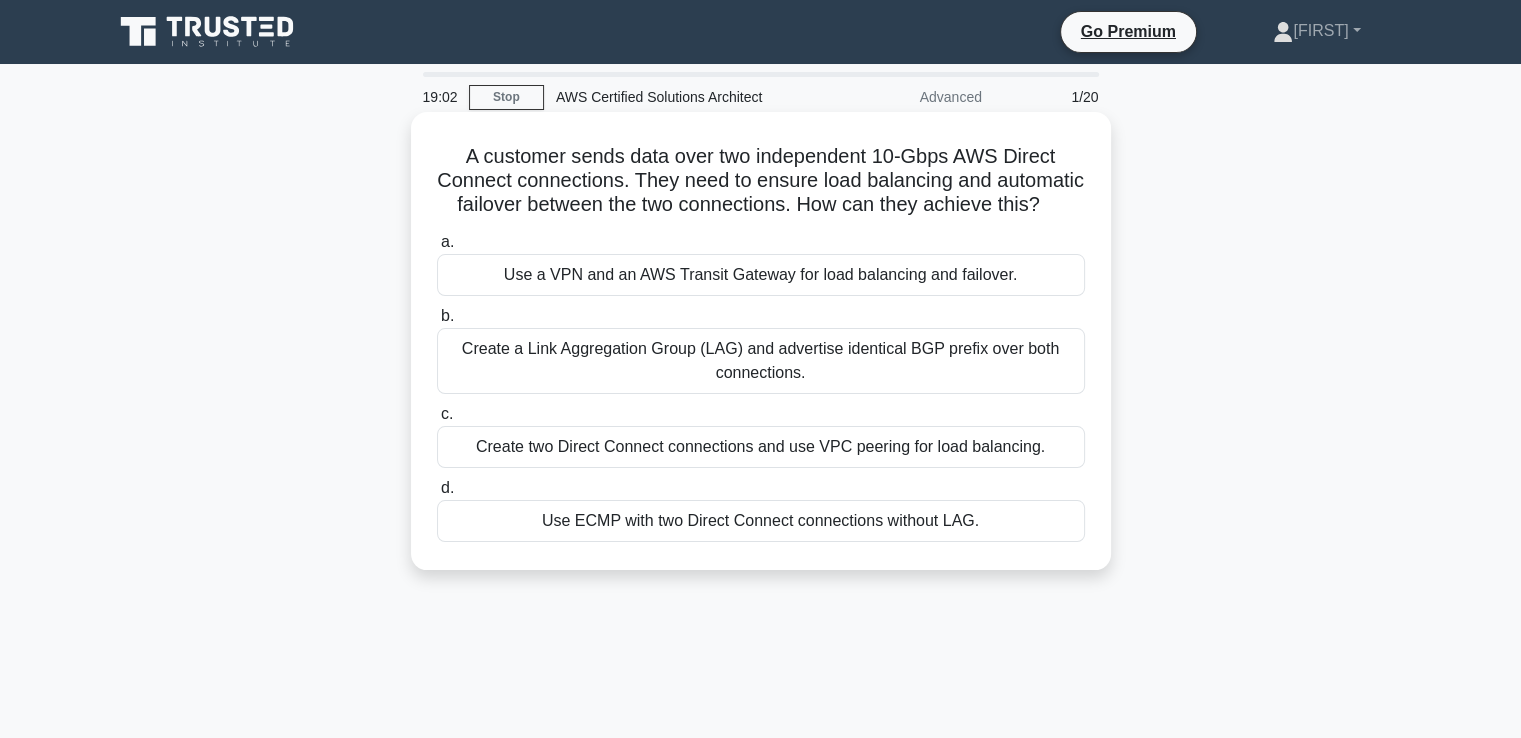 click on "Use a VPN and an AWS Transit Gateway for load balancing and failover." at bounding box center (761, 275) 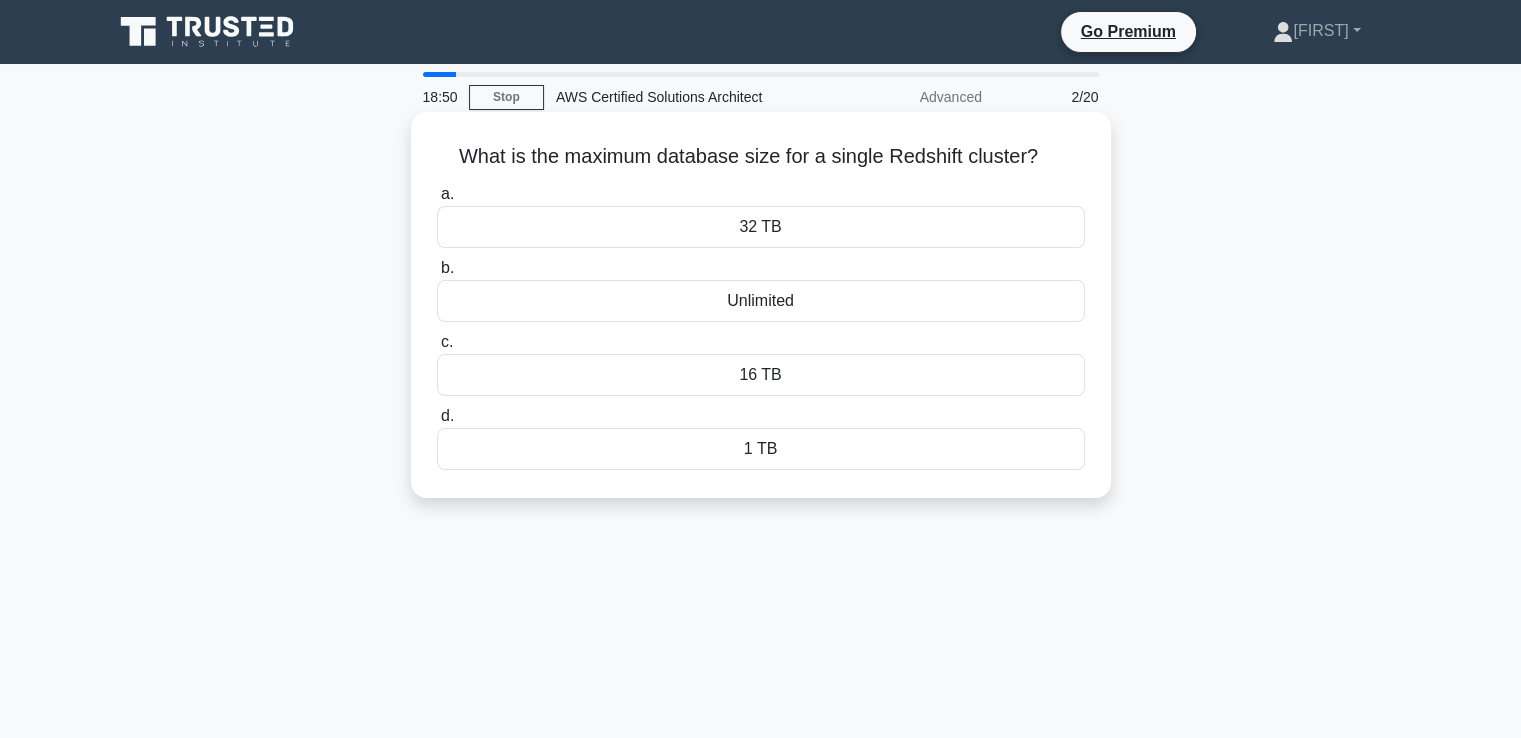click on "32 TB" at bounding box center (761, 227) 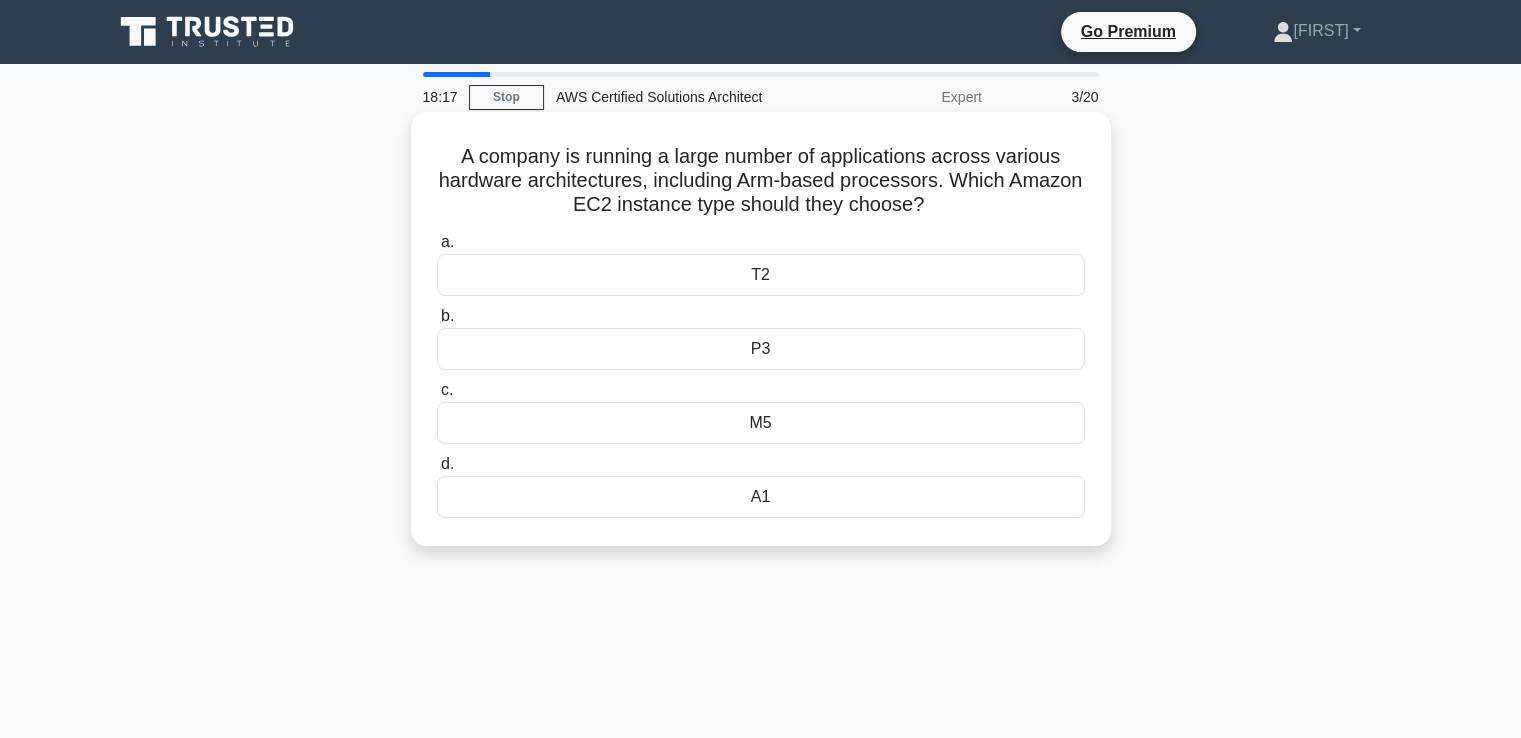 click on "M5" at bounding box center (761, 423) 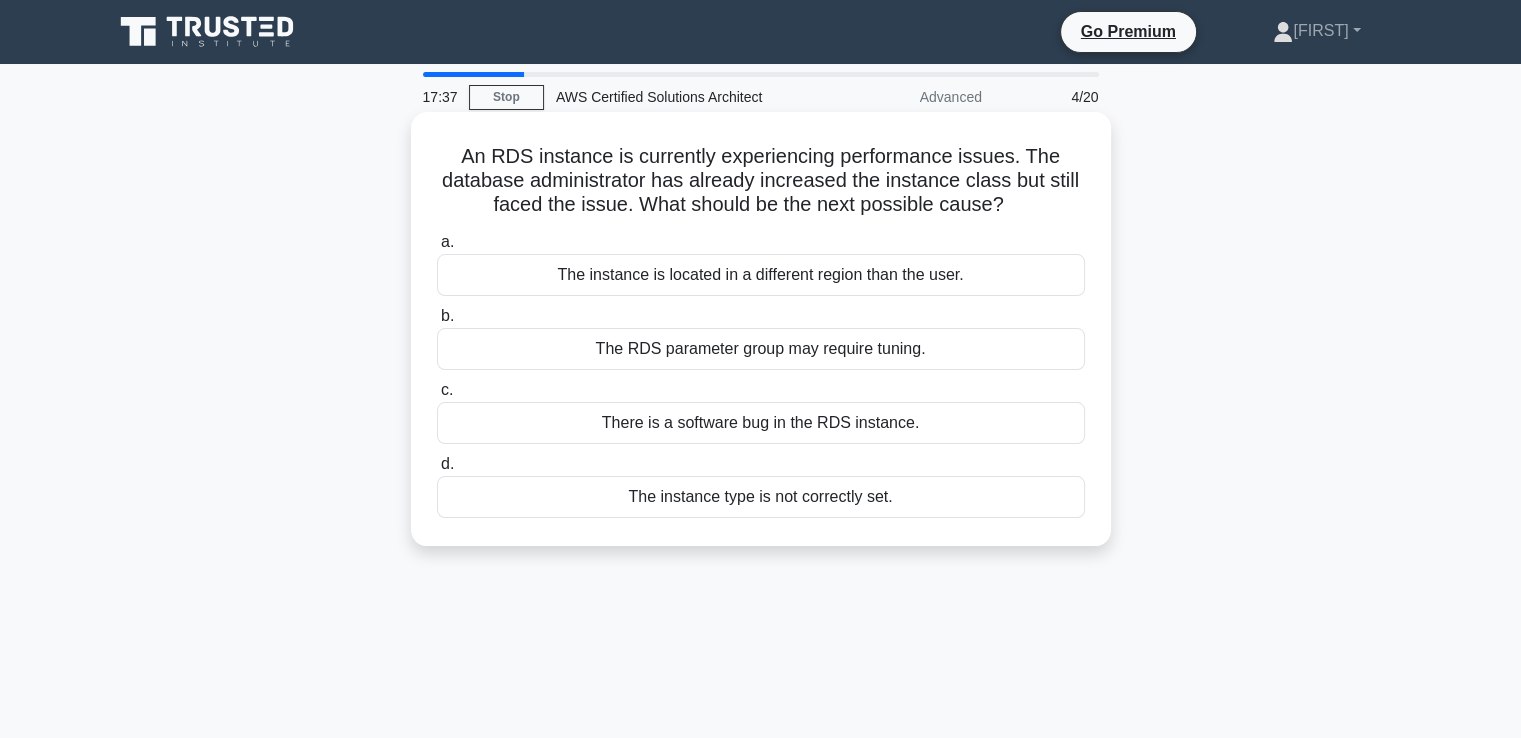 drag, startPoint x: 913, startPoint y: 269, endPoint x: 904, endPoint y: 274, distance: 10.29563 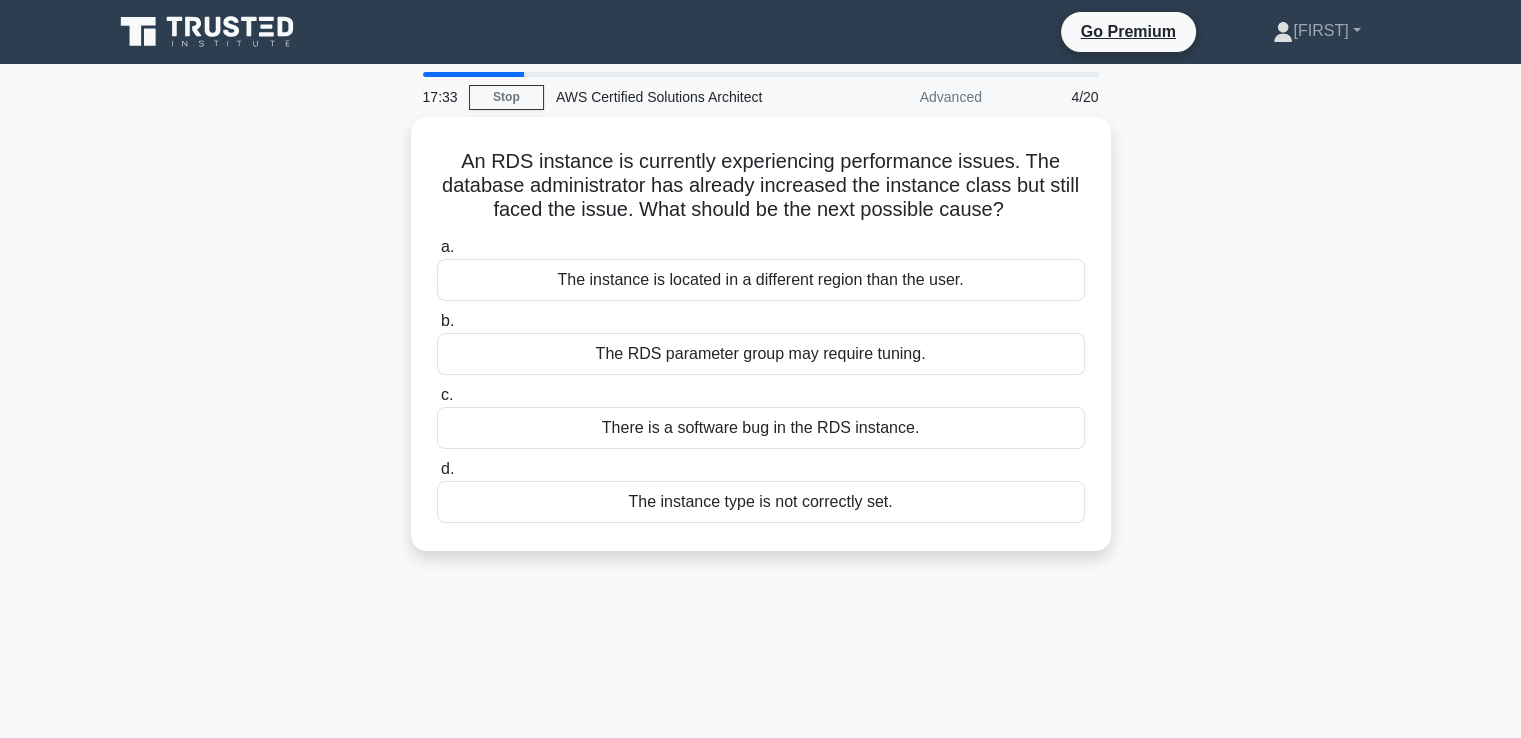 click on "An RDS instance is currently experiencing performance issues. The database administrator has already increased the instance class but still faced the issue. What should be the next possible cause?
.spinner_0XTQ{transform-origin:center;animation:spinner_y6GP .75s linear infinite}@keyframes spinner_y6GP{100%{transform:rotate(360deg)}}
a.
The instance is located in a different region than the user." at bounding box center (761, 346) 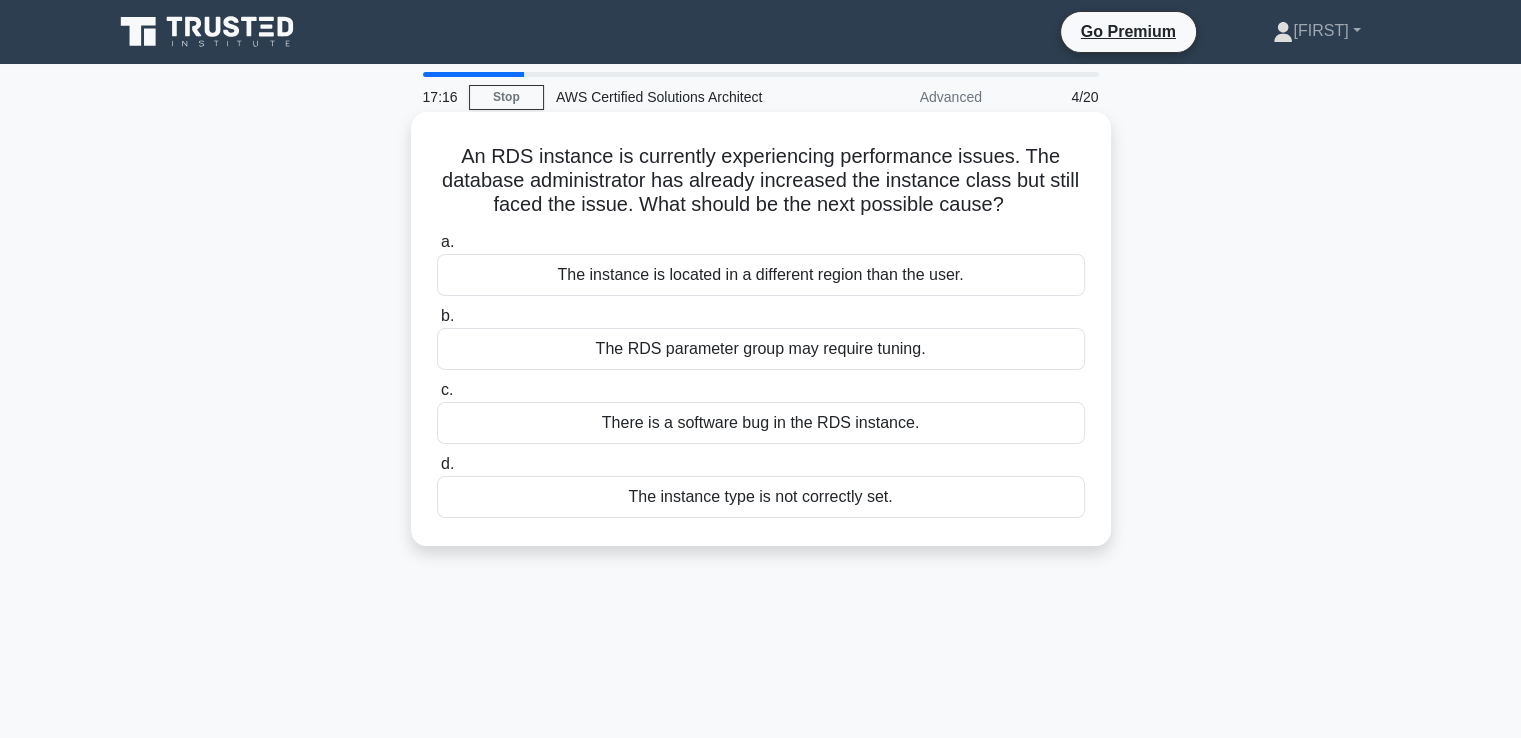 click on "The instance is located in a different region than the user." at bounding box center (761, 275) 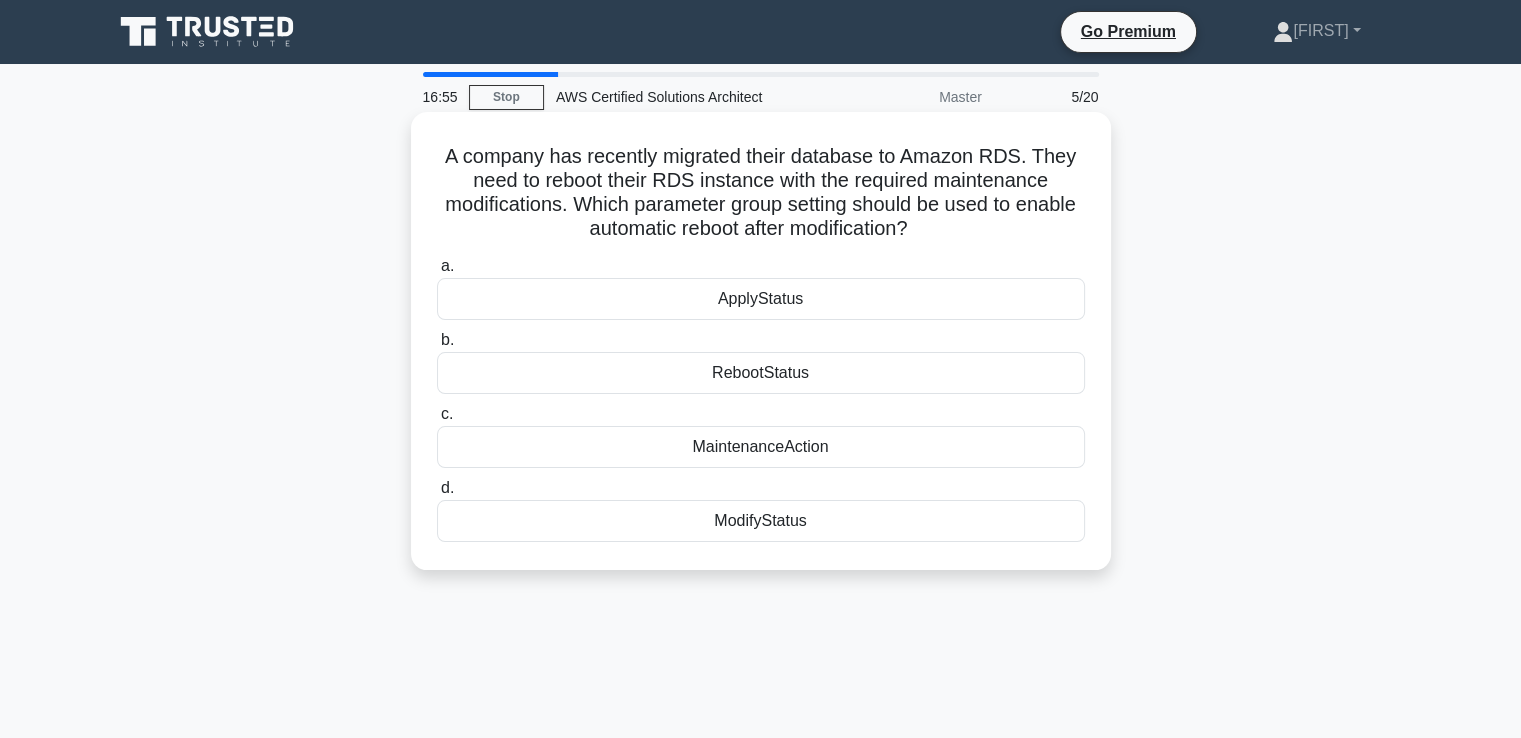 click on "MaintenanceAction" at bounding box center [761, 447] 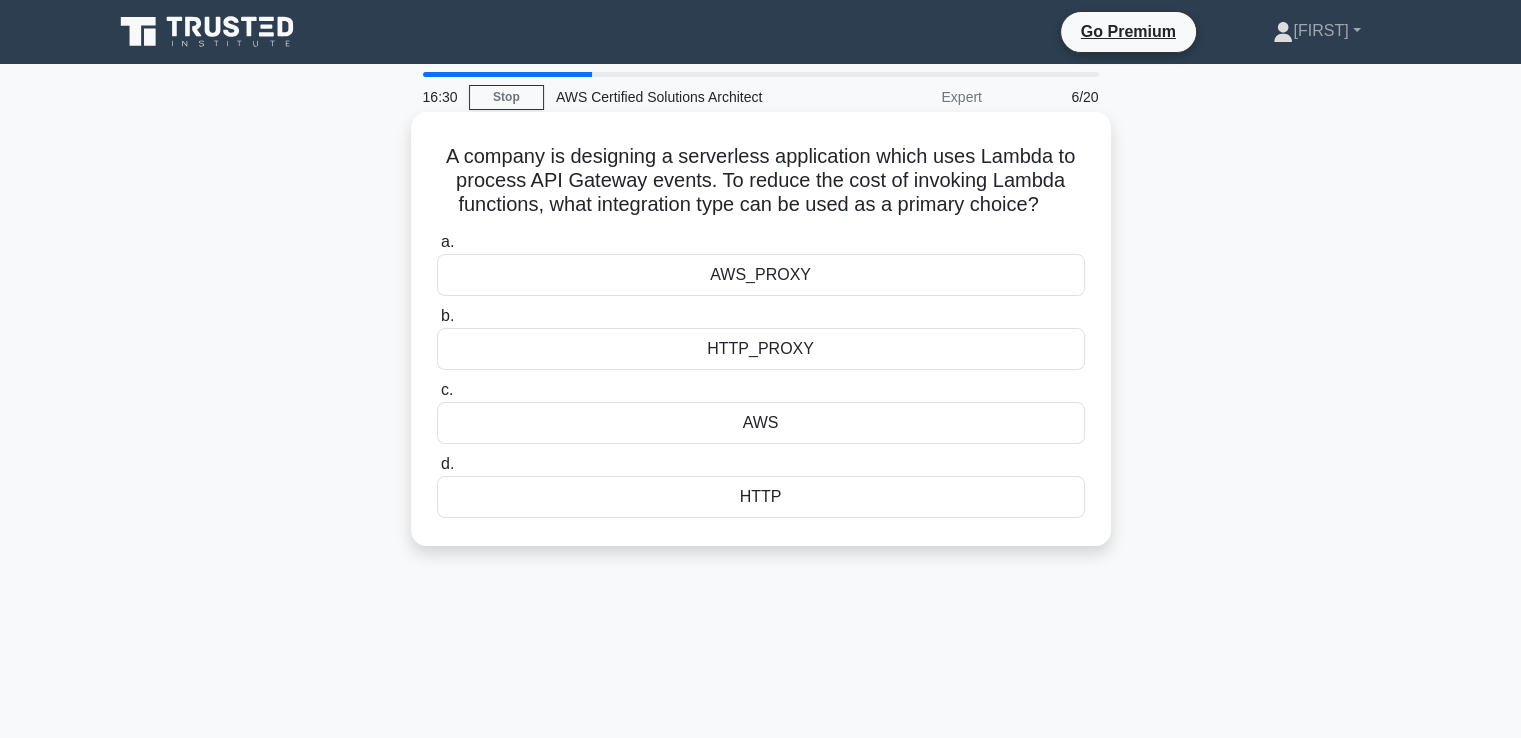 click on "AWS_PROXY" at bounding box center [761, 275] 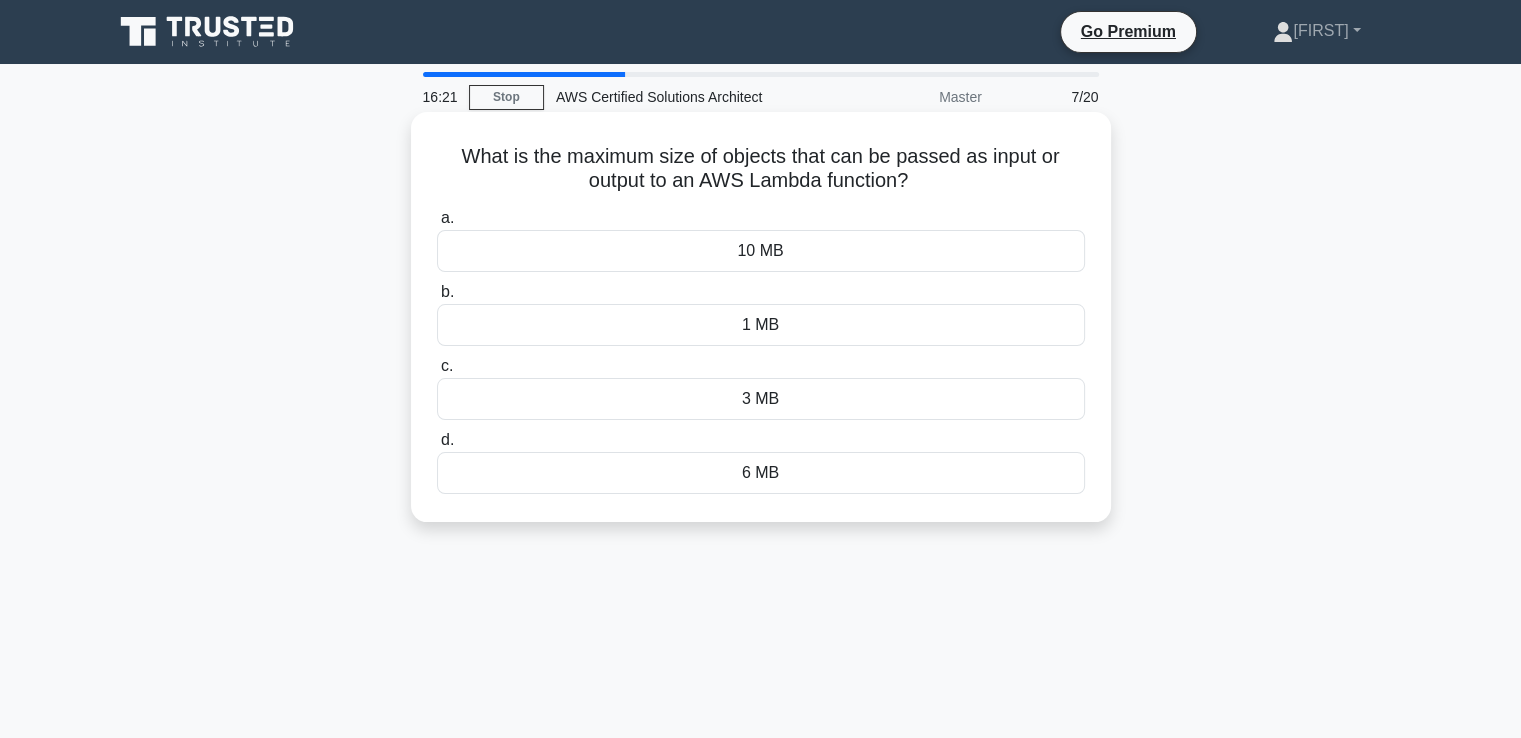 click on "10 MB" at bounding box center (761, 251) 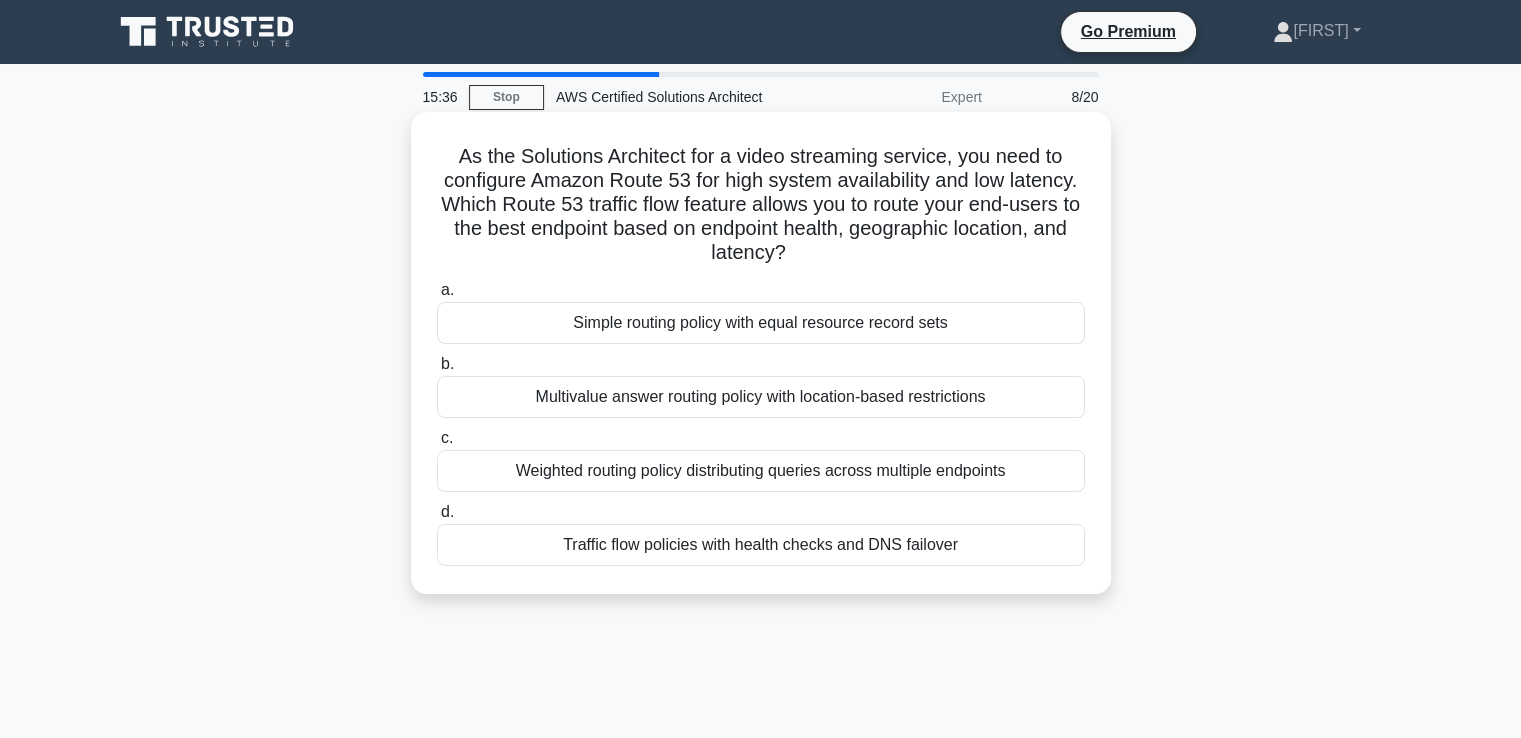 click on "Multivalue answer routing policy with location-based restrictions" at bounding box center (761, 397) 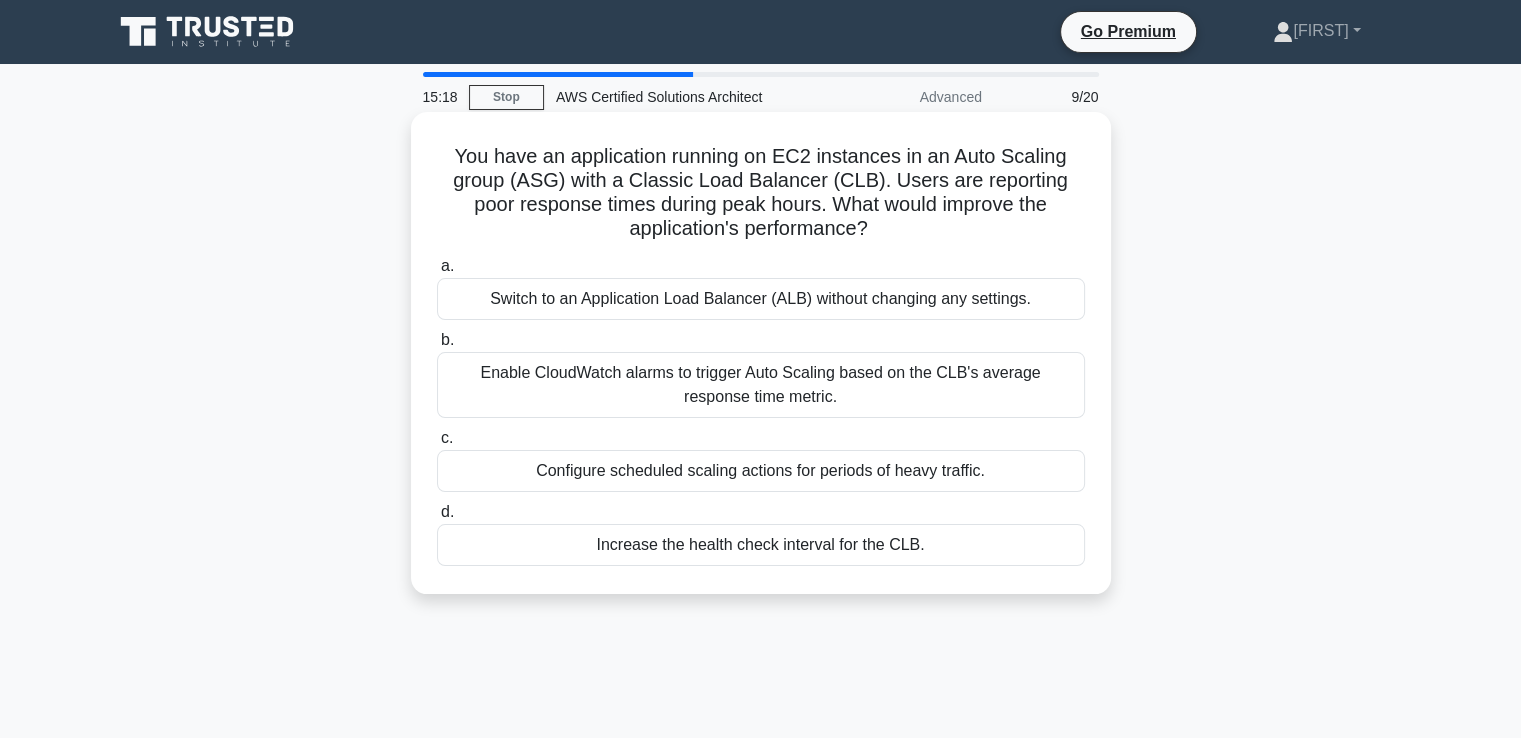 click on "Switch to an Application Load Balancer (ALB) without changing any settings." at bounding box center (761, 299) 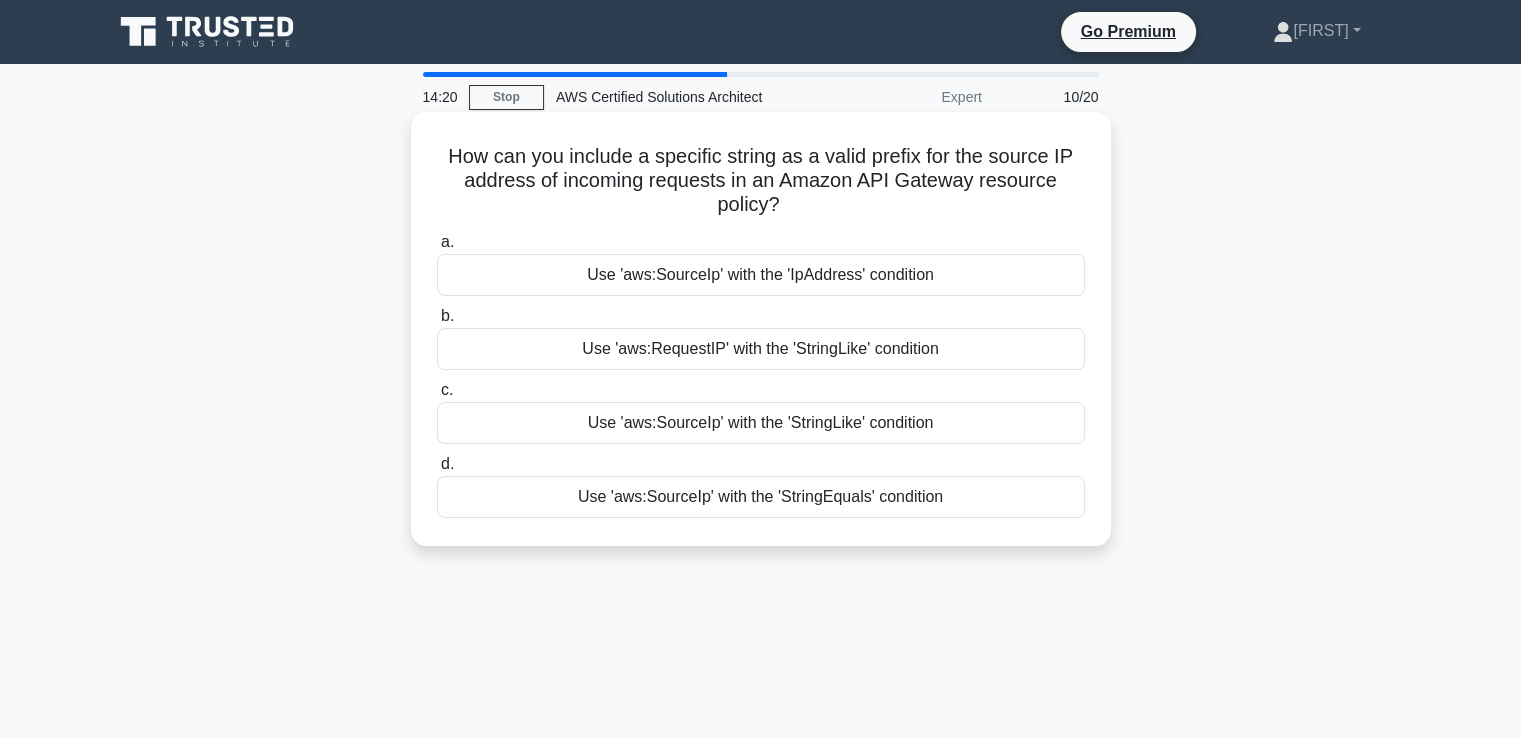 click on "Use 'aws:SourceIp' with the 'StringLike' condition" at bounding box center (761, 423) 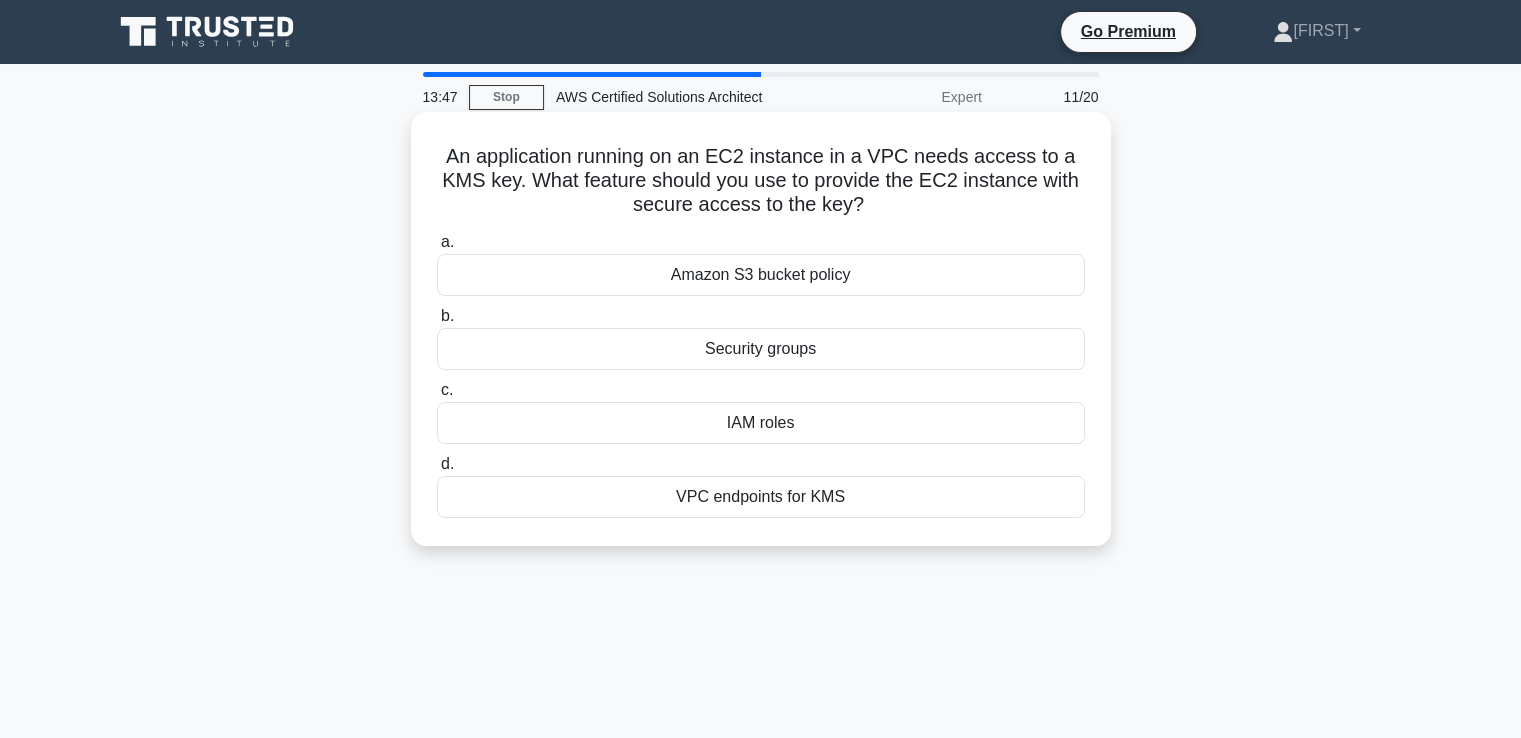 click on "IAM roles" at bounding box center (761, 423) 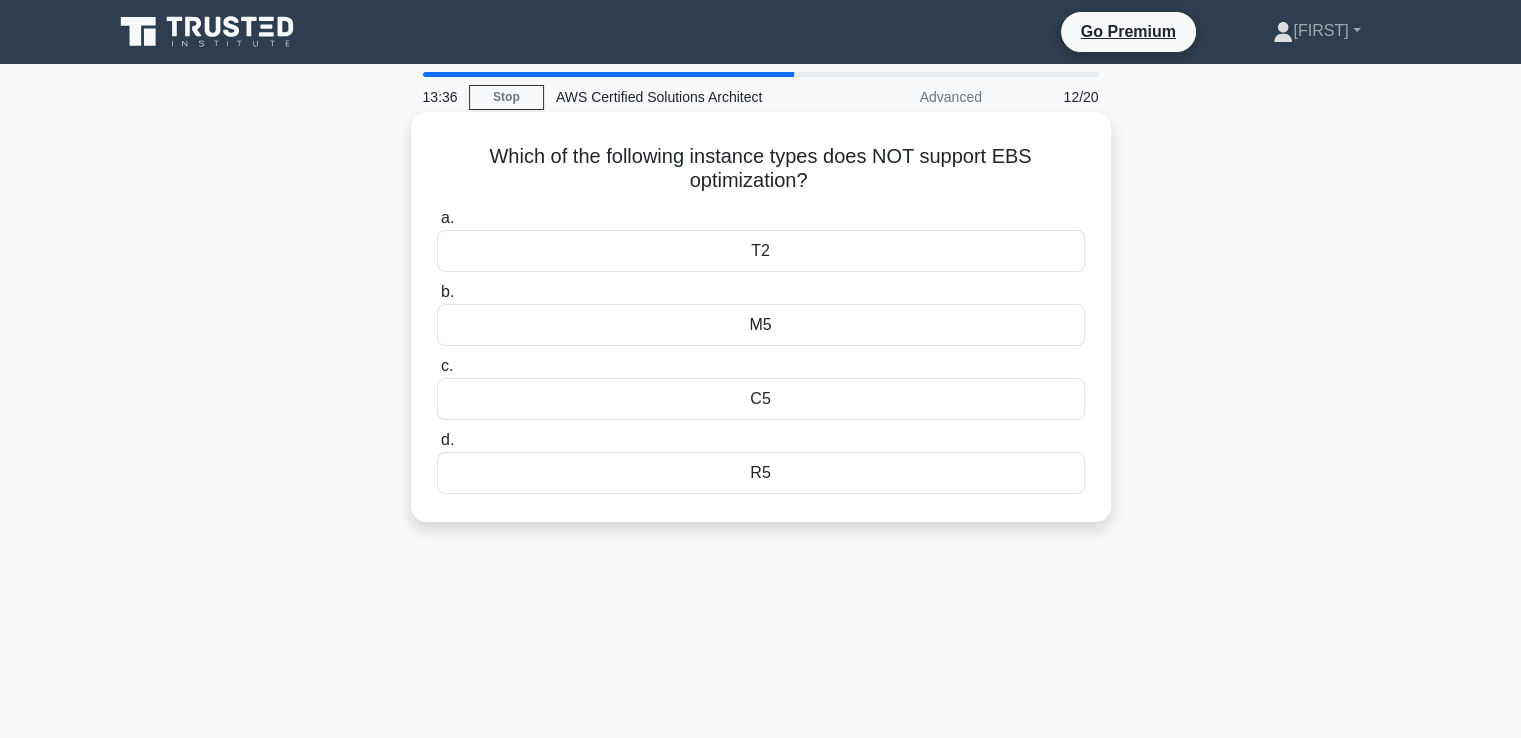 click on "C5" at bounding box center [761, 399] 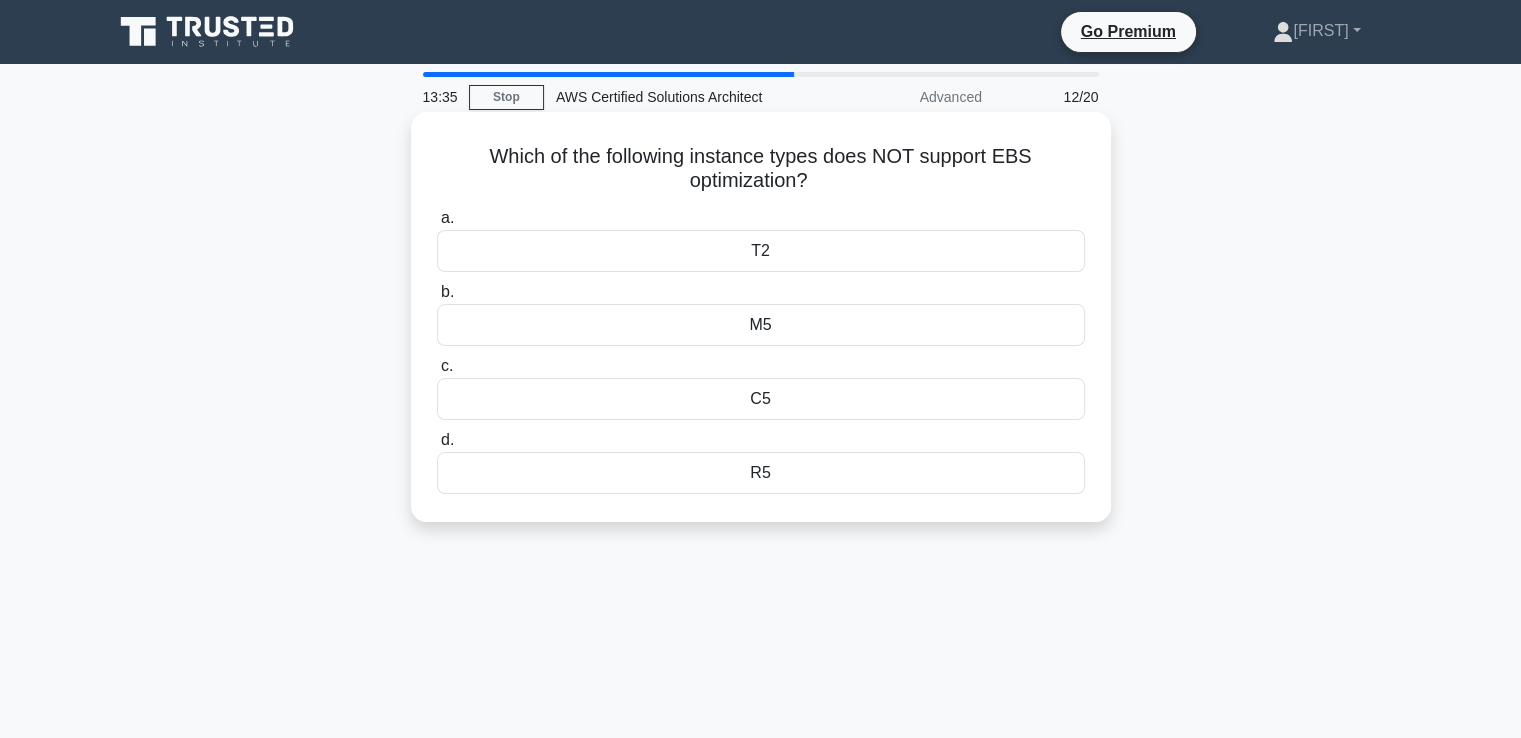 click on "C5" at bounding box center [761, 399] 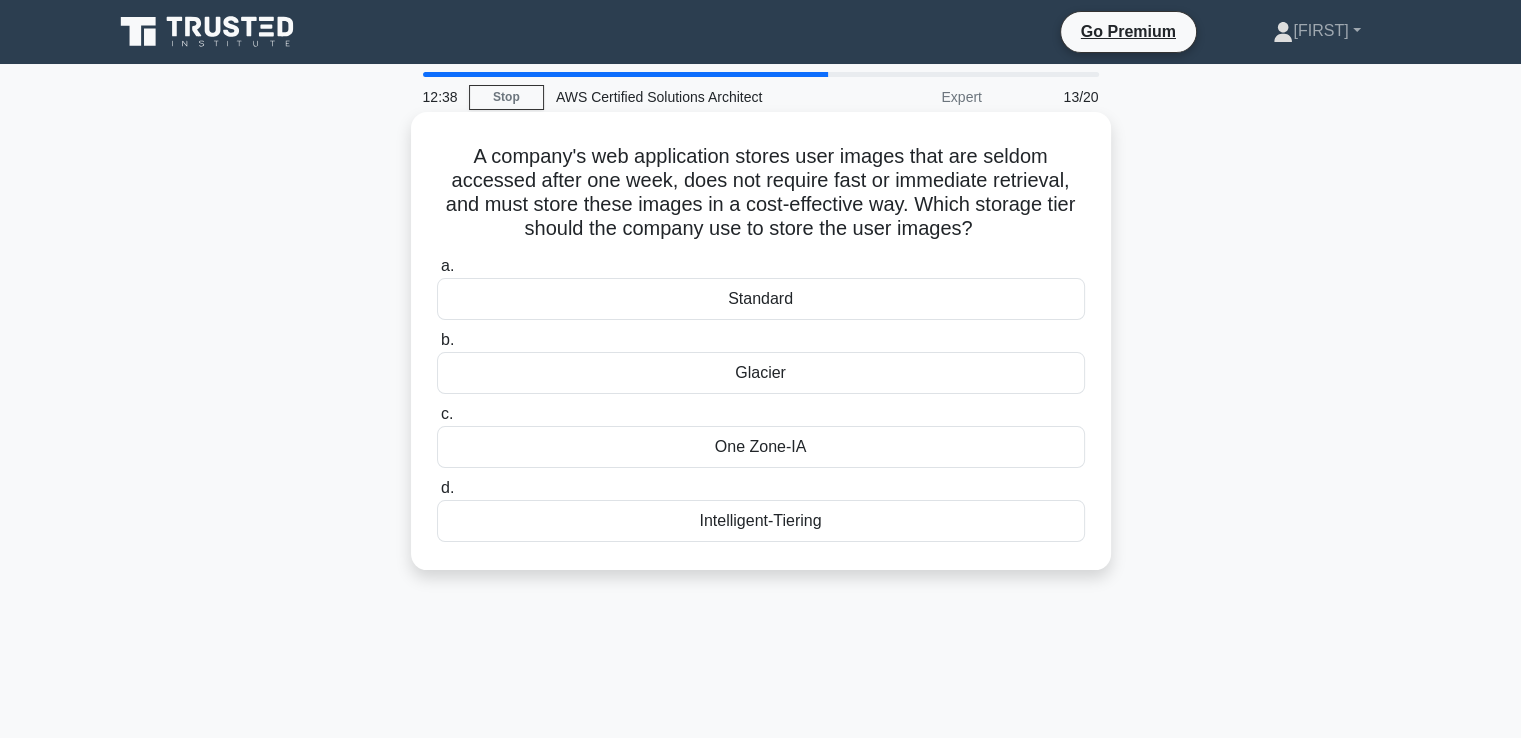click on "Intelligent-Tiering" at bounding box center (761, 521) 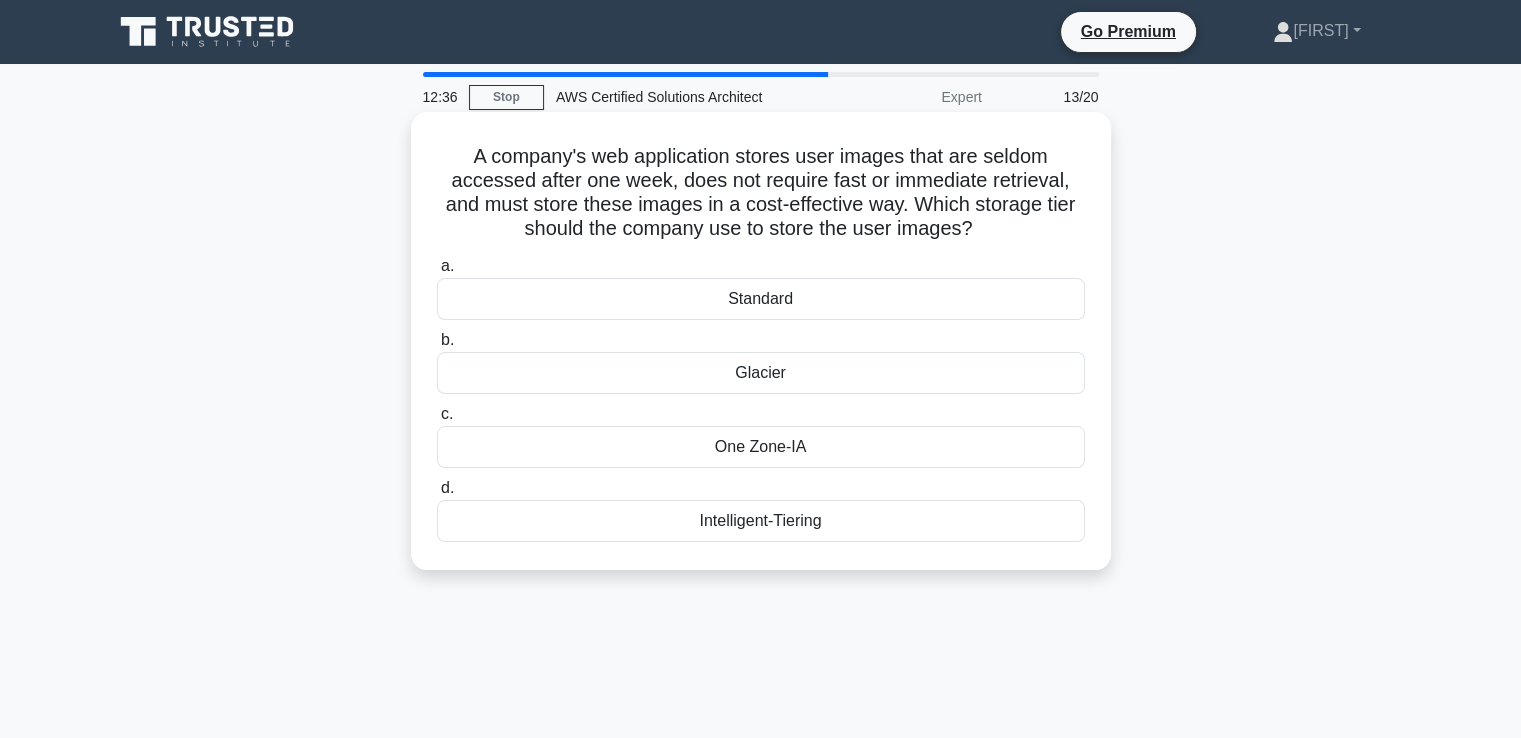 click on "Intelligent-Tiering" at bounding box center (761, 521) 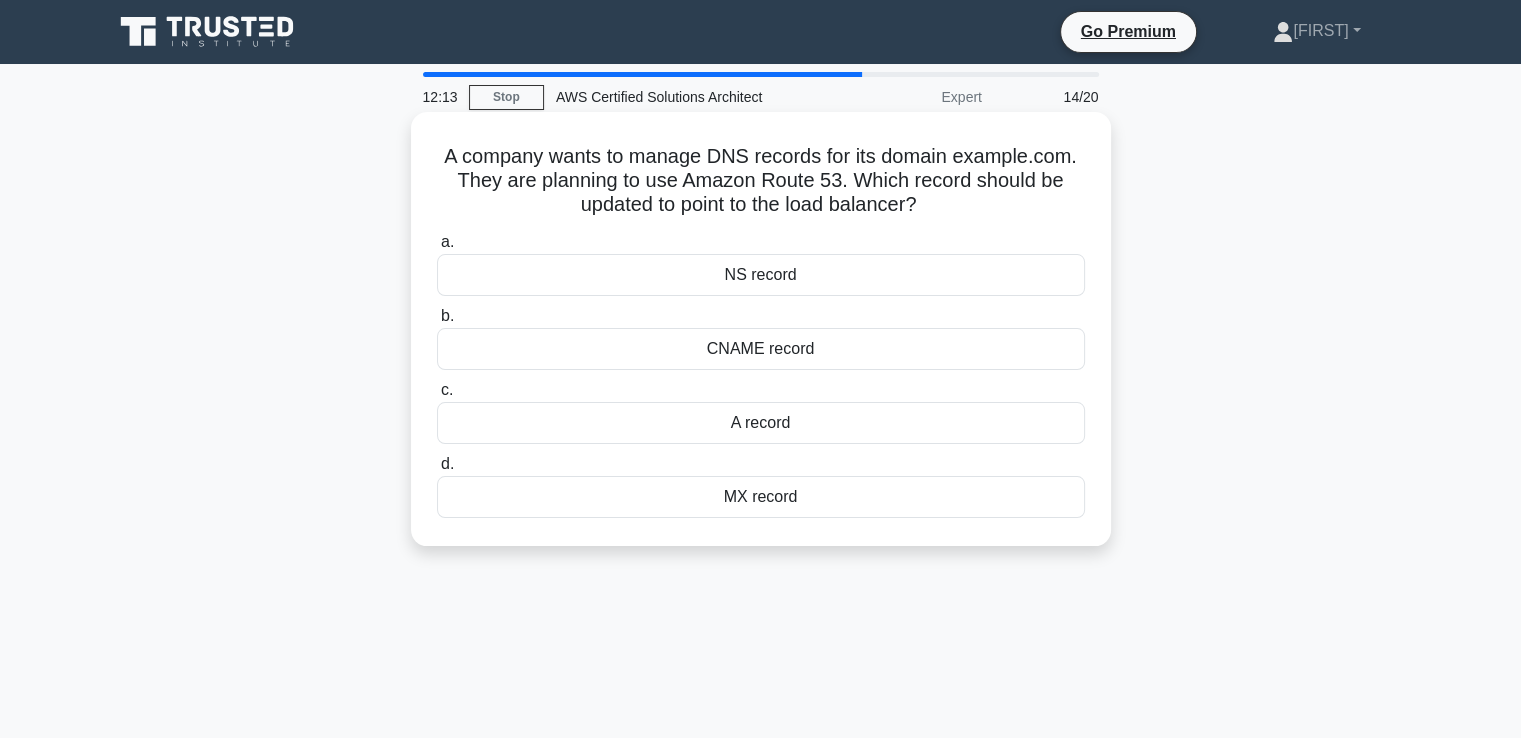 click on "CNAME record" at bounding box center (761, 349) 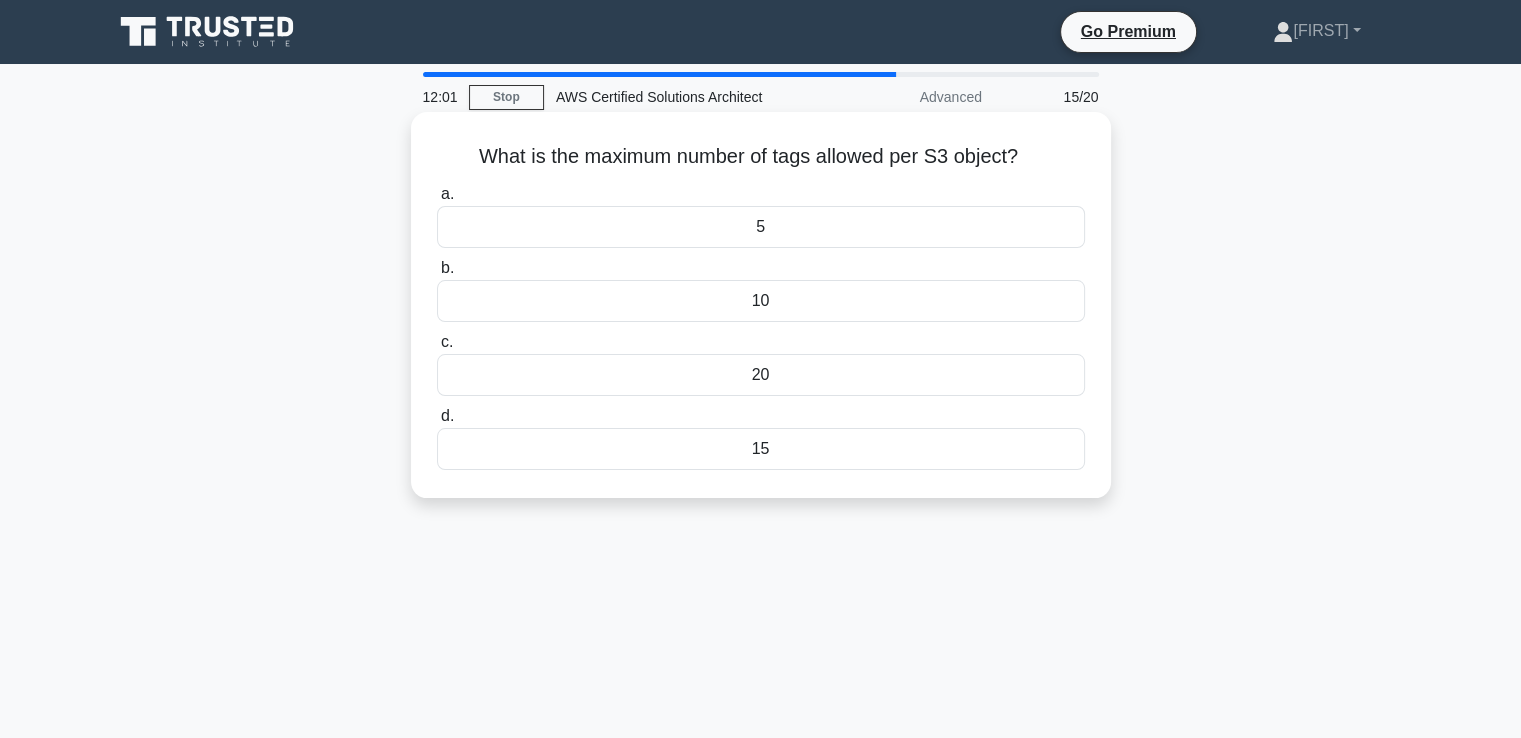 click on "15" at bounding box center [761, 449] 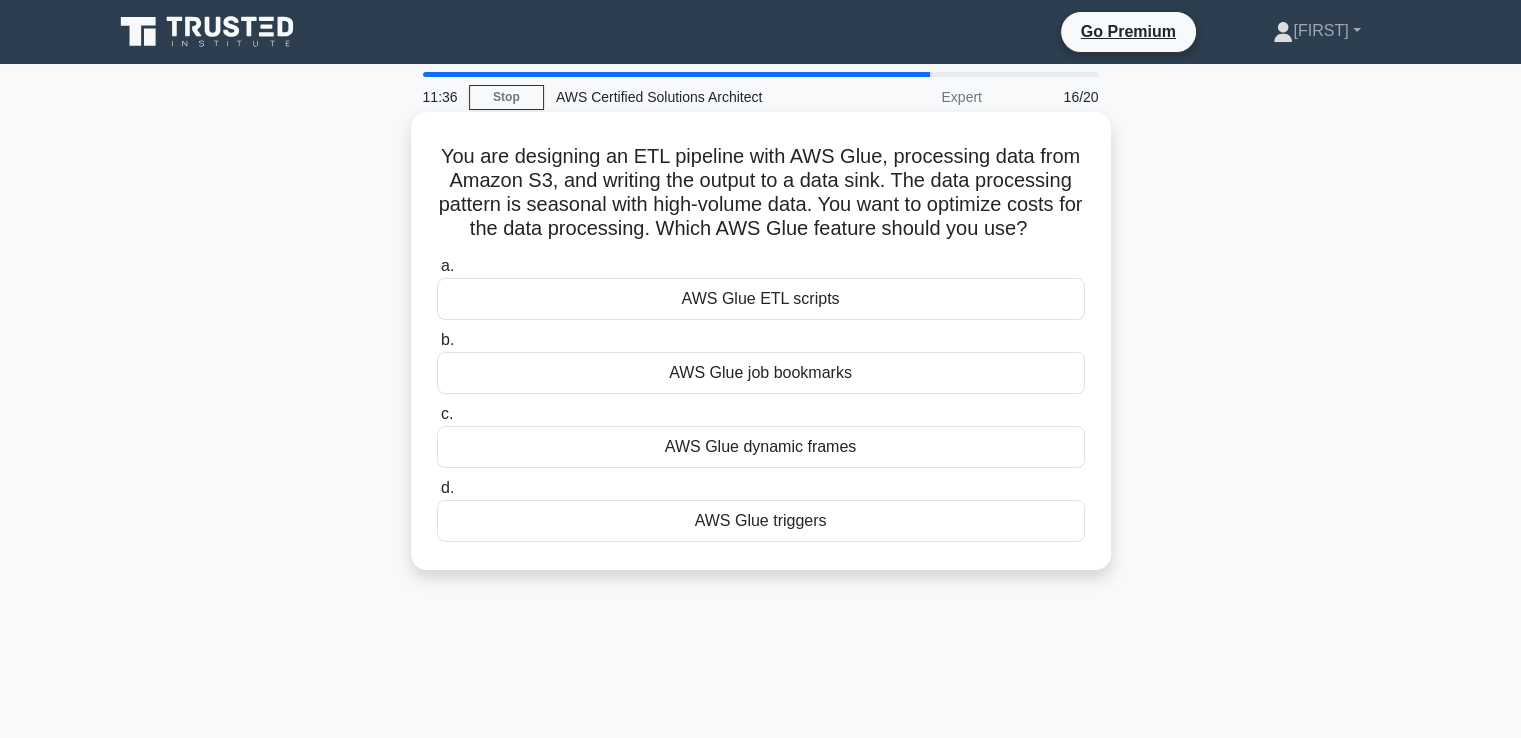 click on "AWS Glue dynamic frames" at bounding box center (761, 447) 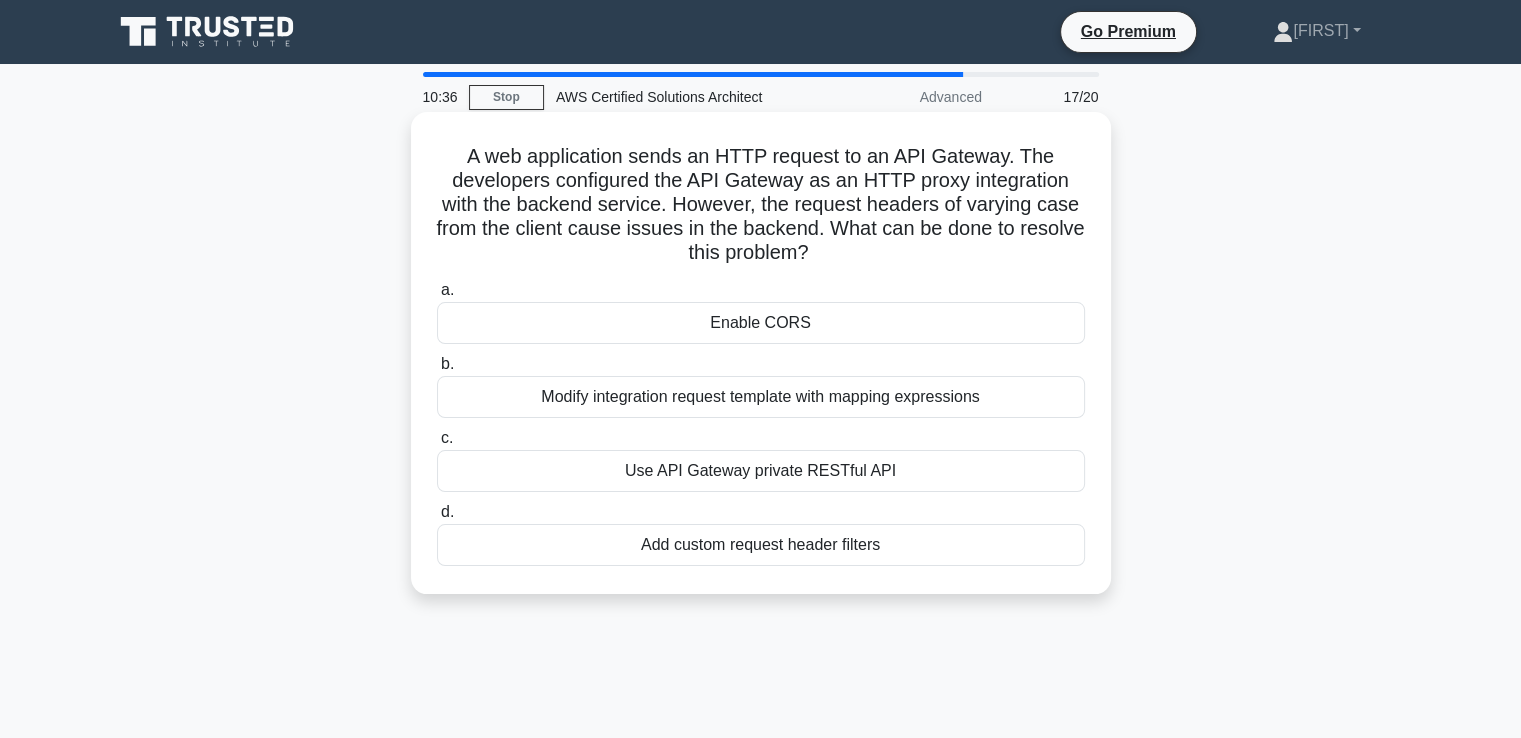 click on "Modify integration request template with mapping expressions" at bounding box center (761, 397) 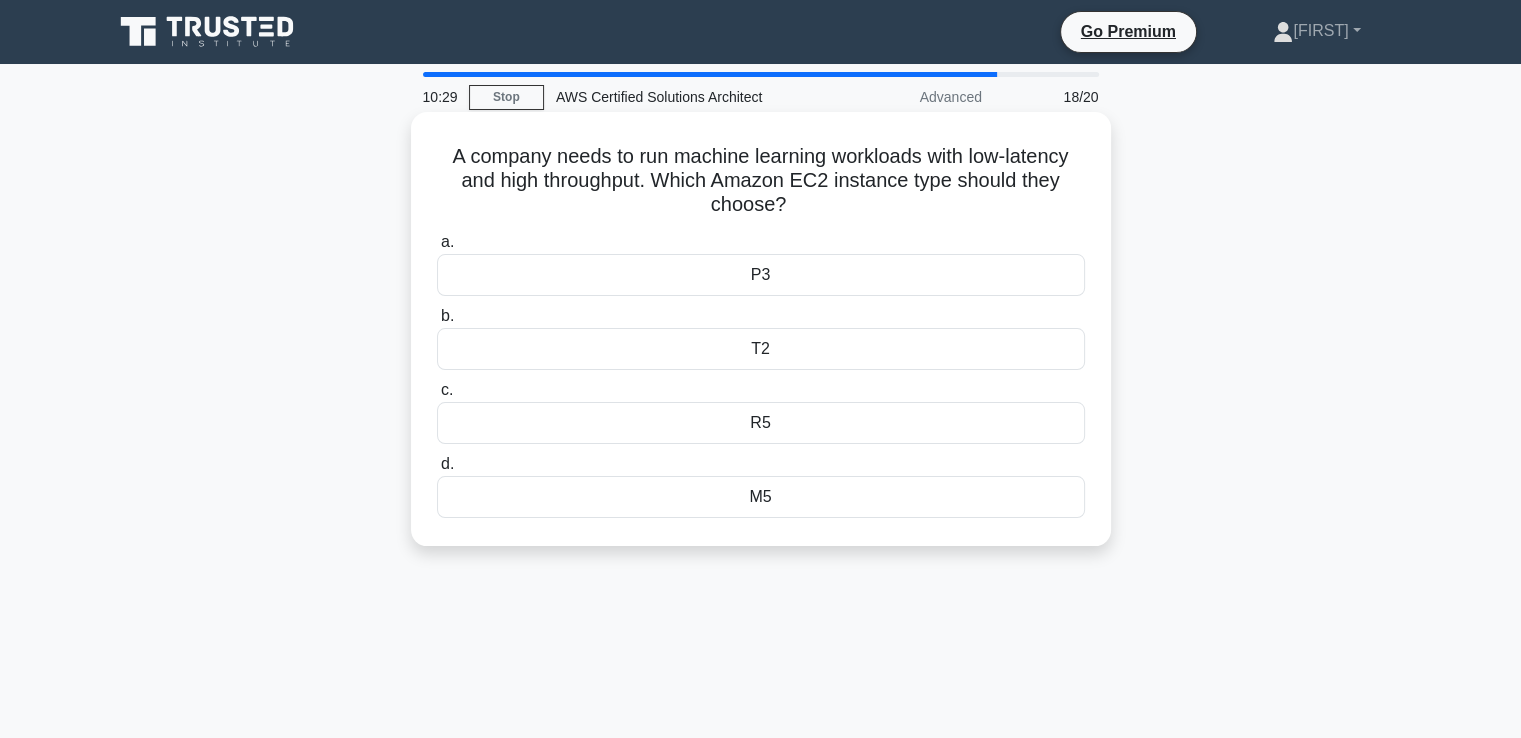 click on "R5" at bounding box center [761, 423] 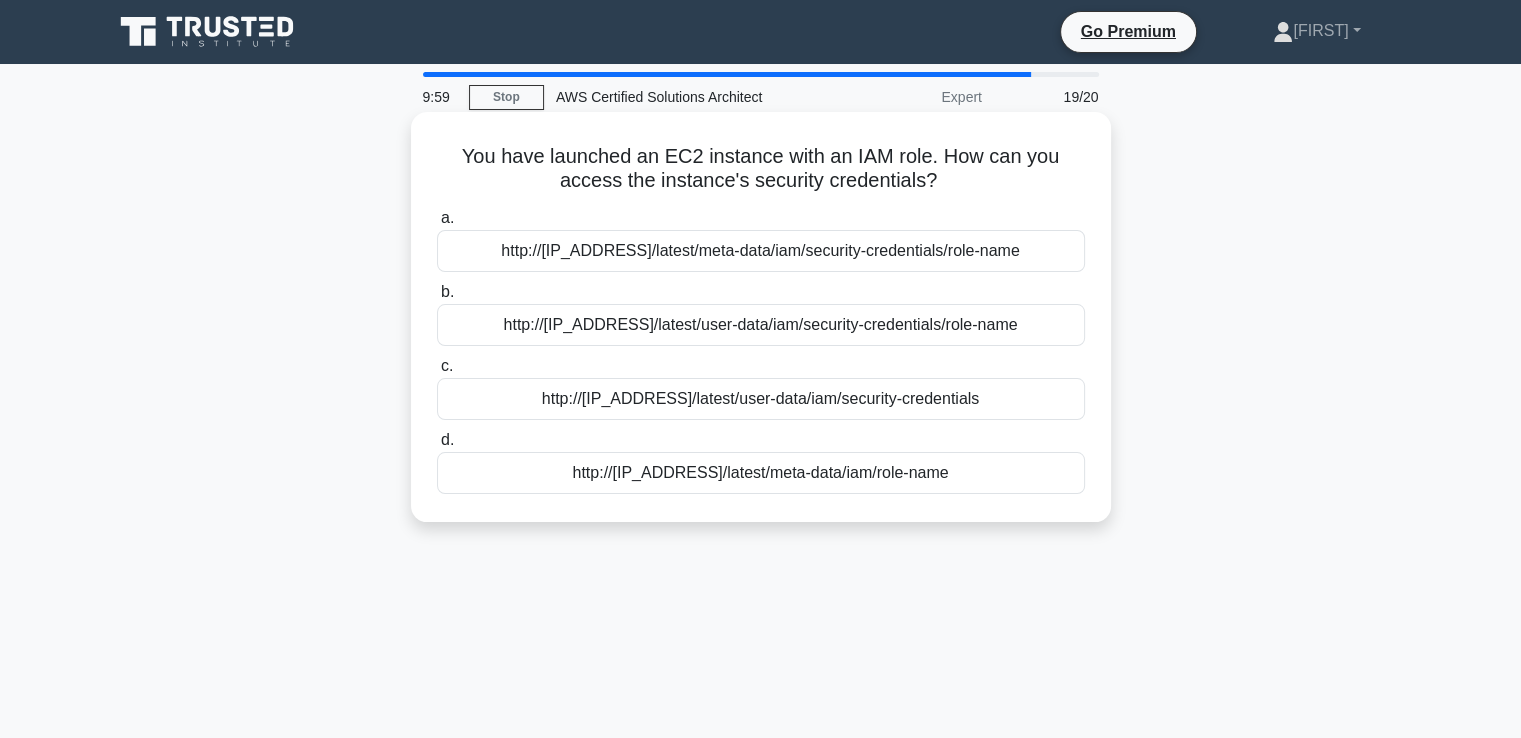click on "http://169.254.169.254/latest/user-data/iam/security-credentials/role-name" at bounding box center (761, 325) 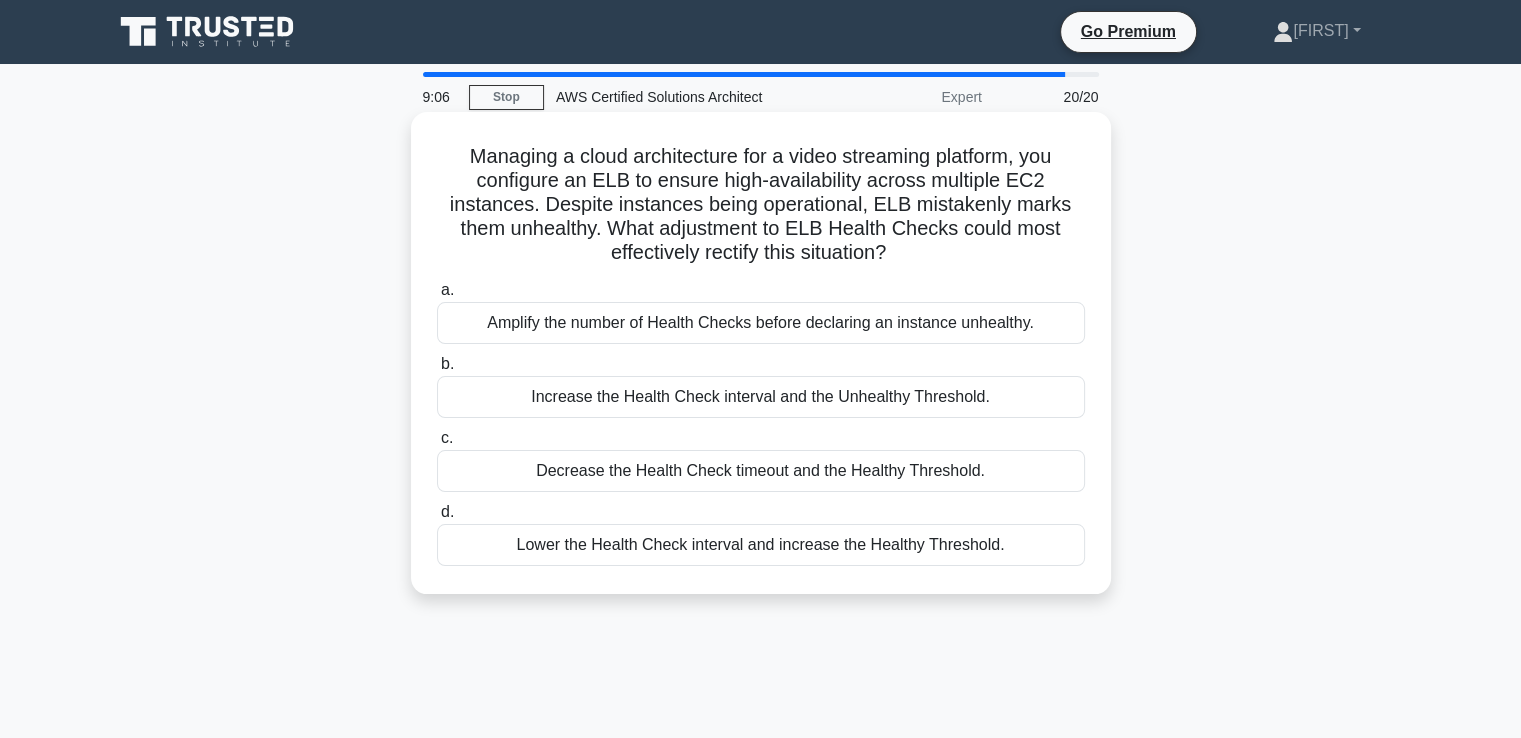 click on "Increase the Health Check interval and the Unhealthy Threshold." at bounding box center [761, 397] 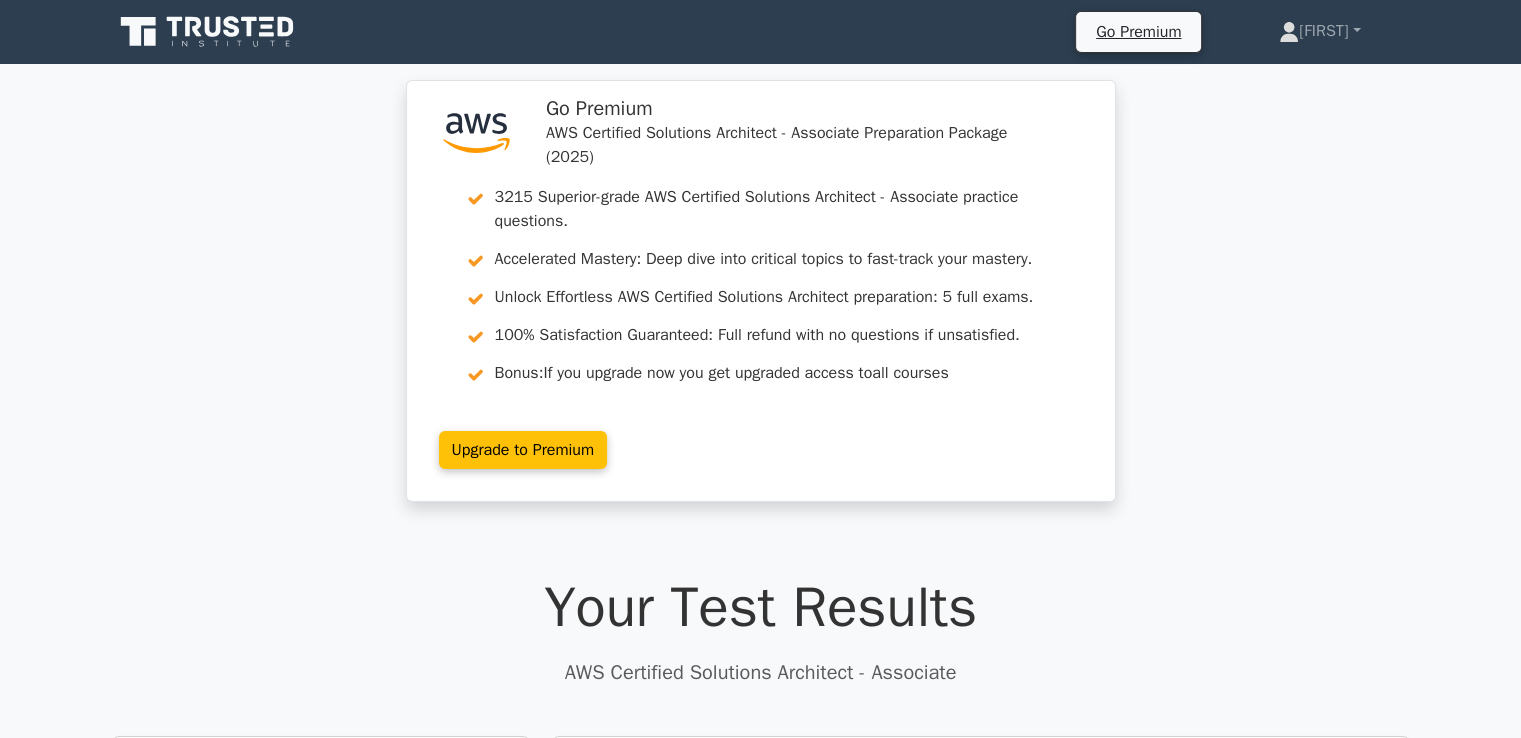 scroll, scrollTop: 0, scrollLeft: 0, axis: both 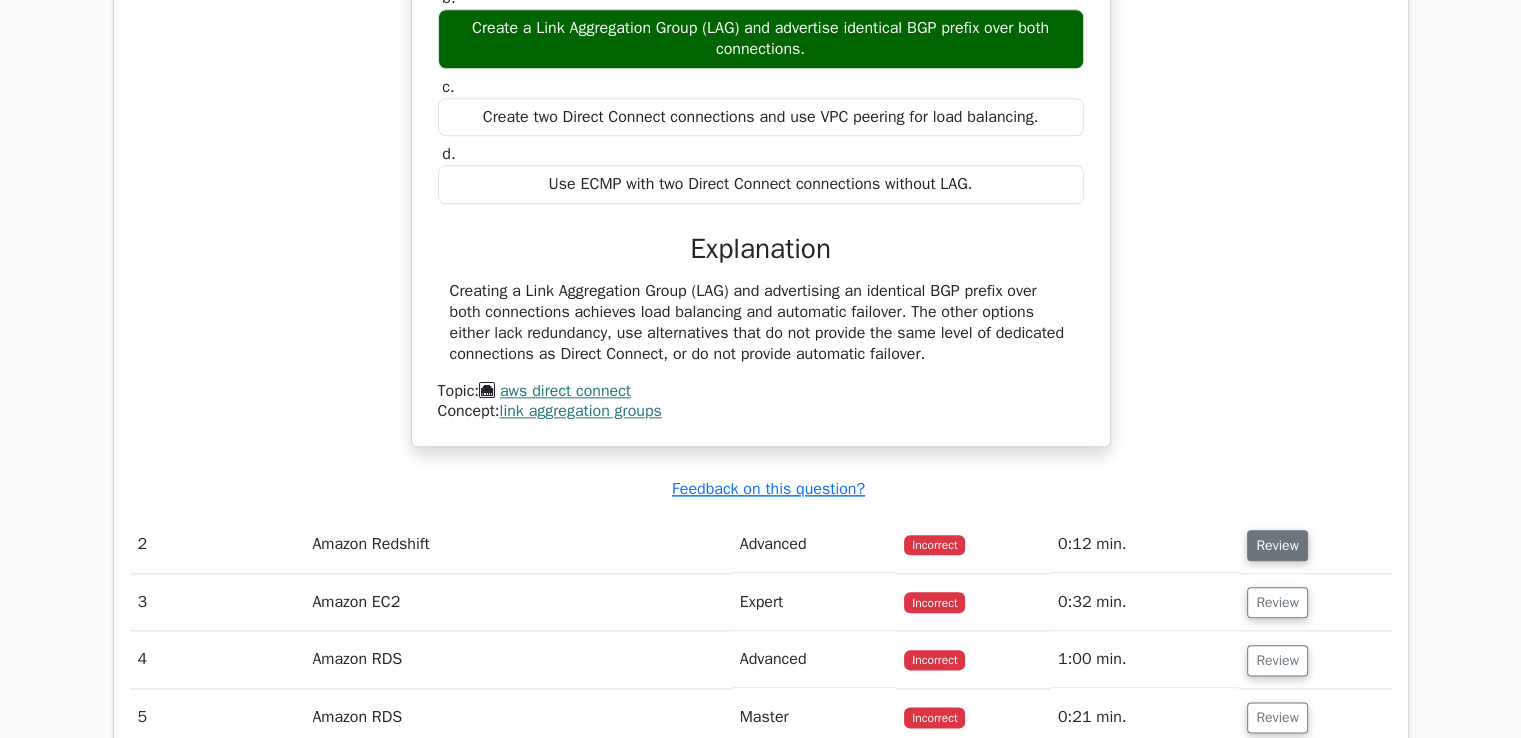 click on "Review" at bounding box center (1277, 545) 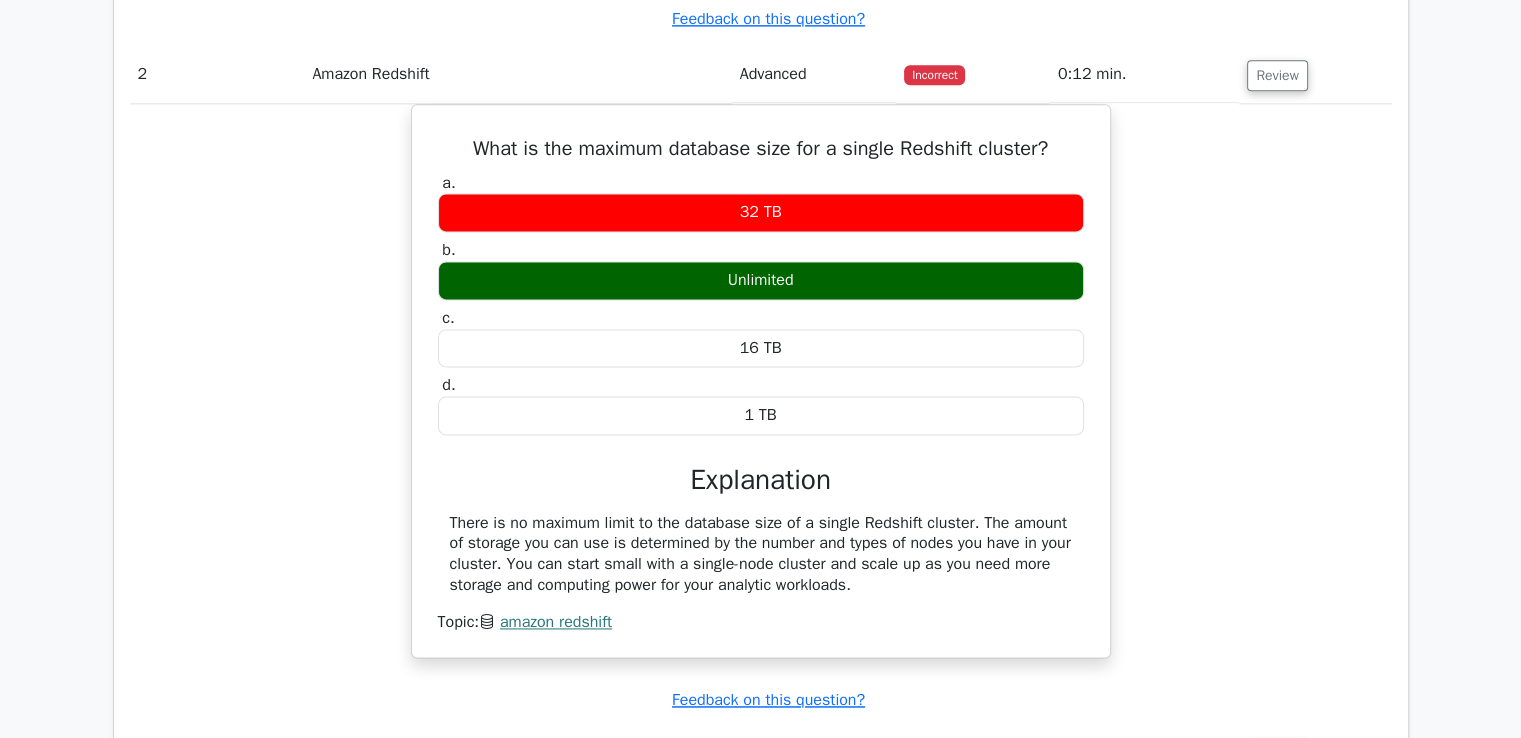 scroll, scrollTop: 2700, scrollLeft: 0, axis: vertical 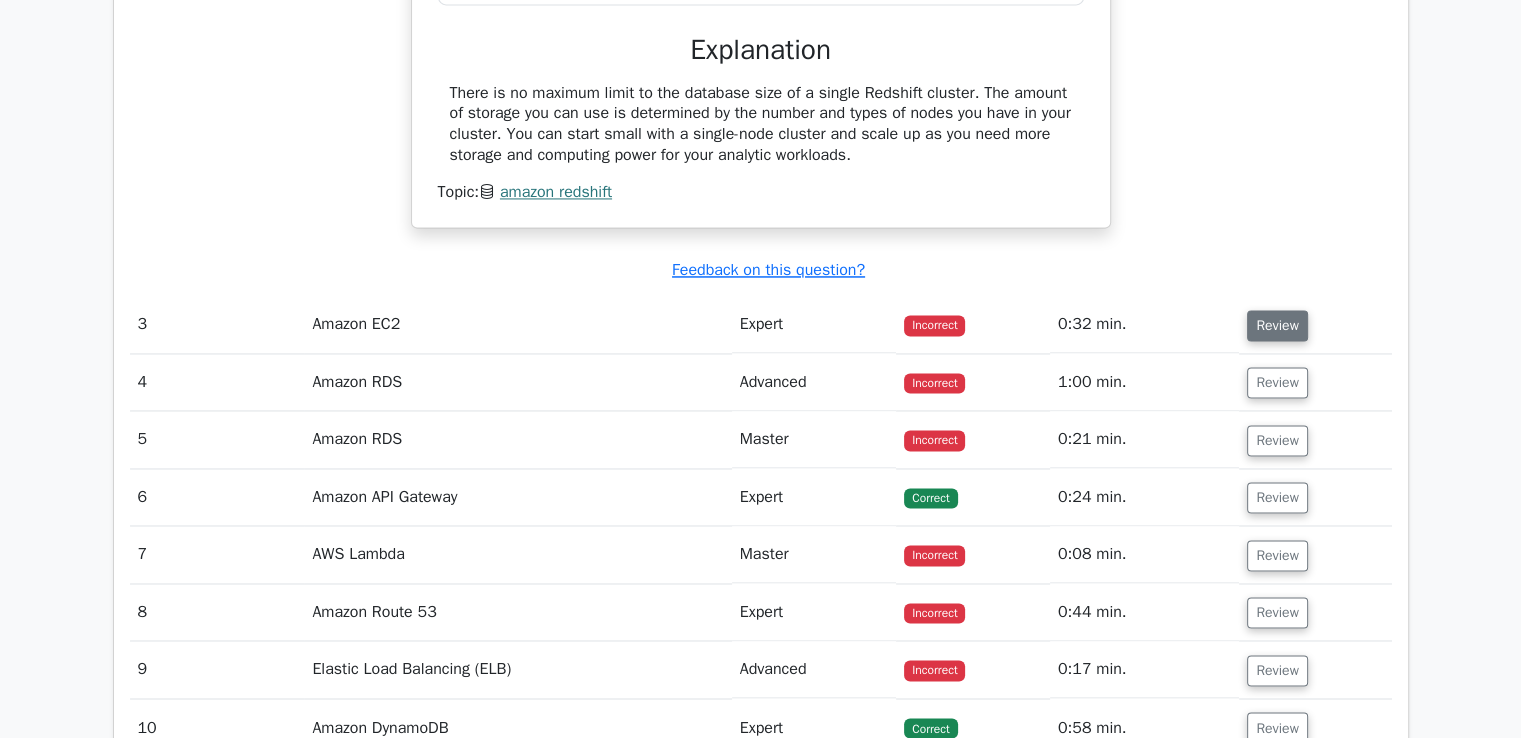 click on "Review" at bounding box center [1277, 325] 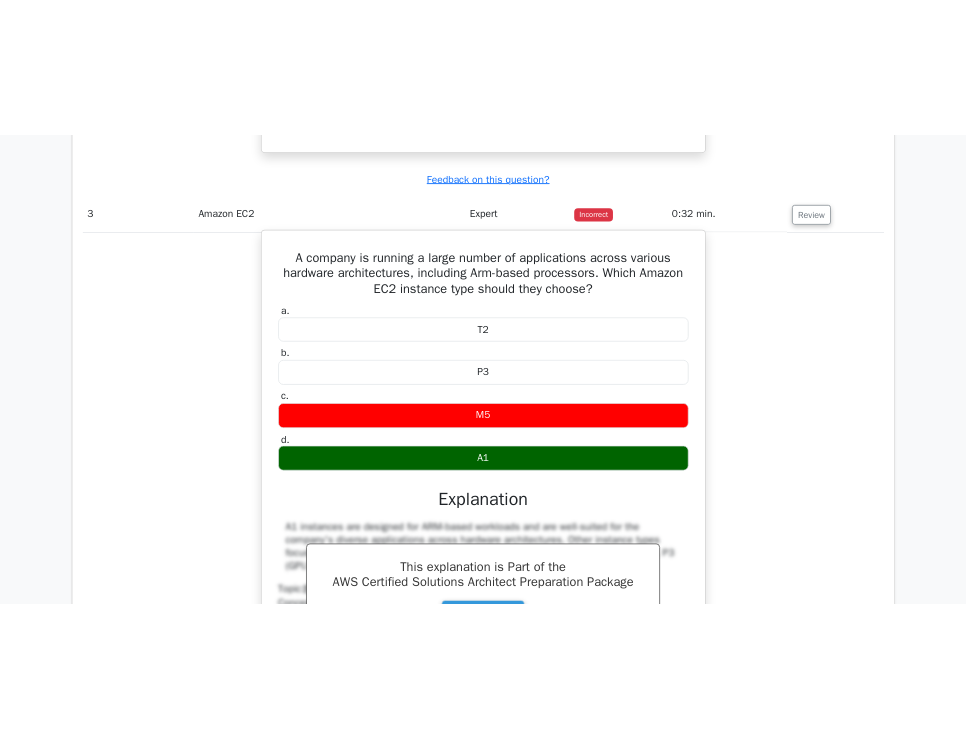 scroll, scrollTop: 3500, scrollLeft: 0, axis: vertical 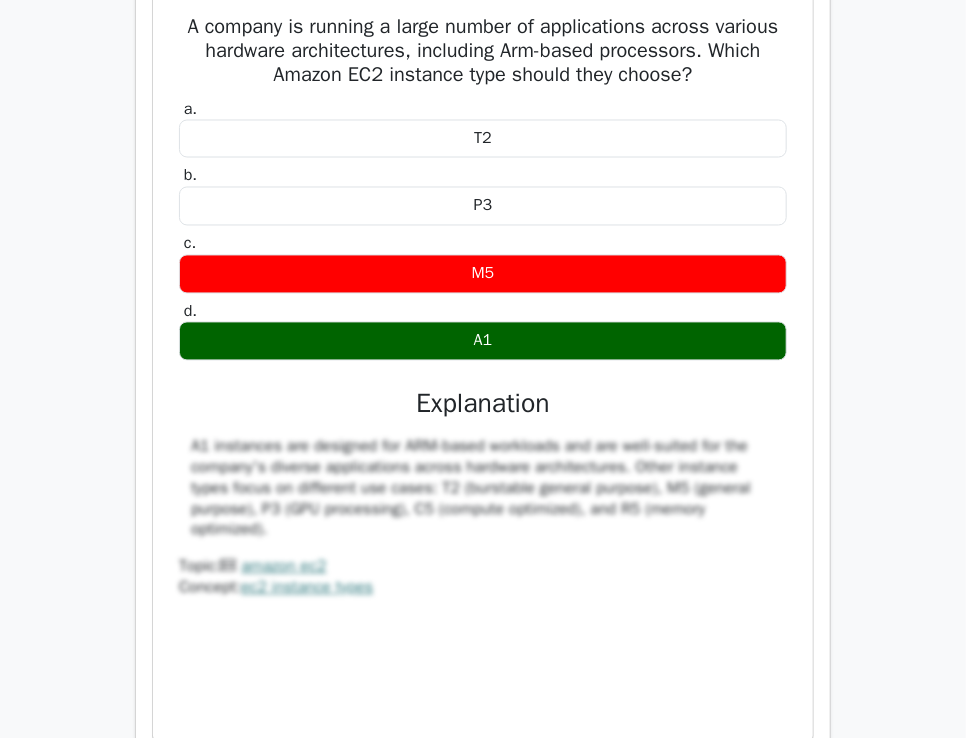 click on ".st0{fill:#252F3E;} .st1{fill-rule:evenodd;clip-rule:evenodd;fill:#FF9900;}
Go Premium
AWS Certified Solutions Architect - Associate Preparation Package (2025)
3215 Superior-grade  AWS Certified Solutions Architect - Associate practice questions.
Accelerated Mastery: Deep dive into critical topics to fast-track your mastery.
Unlock Effortless AWS Certified Solutions Architect preparation: 5 full exams.
Bonus: all courses
#" at bounding box center (483, -422) 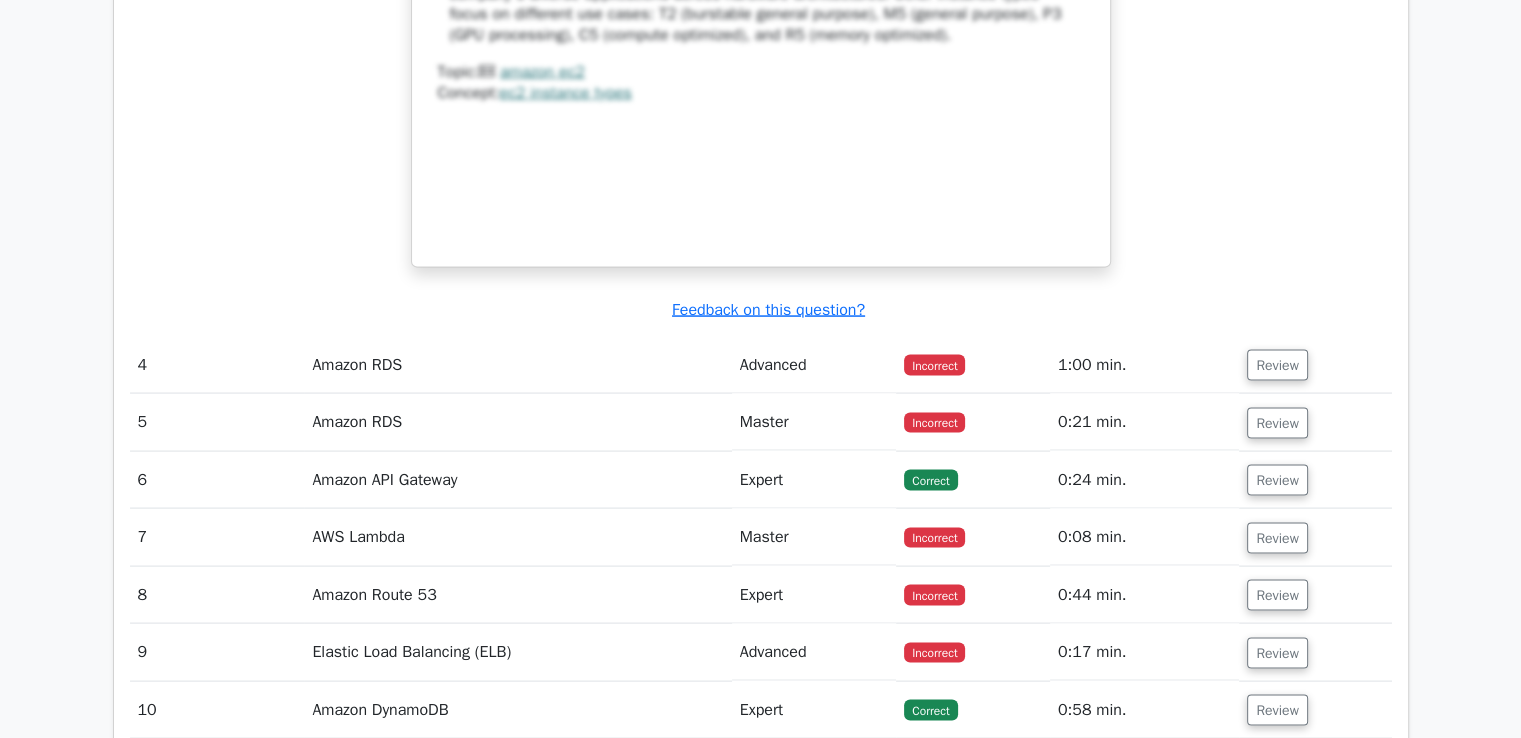 scroll, scrollTop: 3900, scrollLeft: 0, axis: vertical 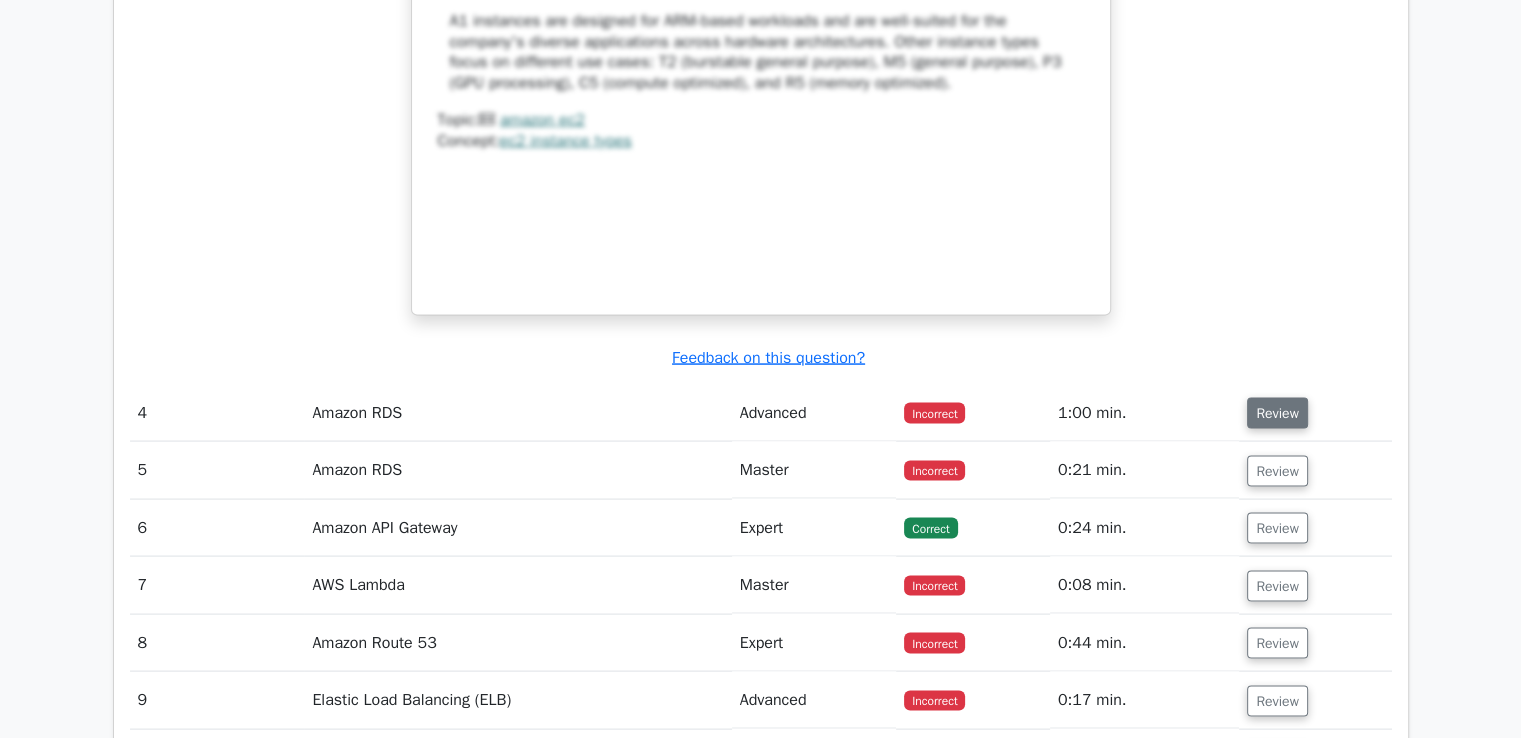 click on "Review" at bounding box center (1277, 413) 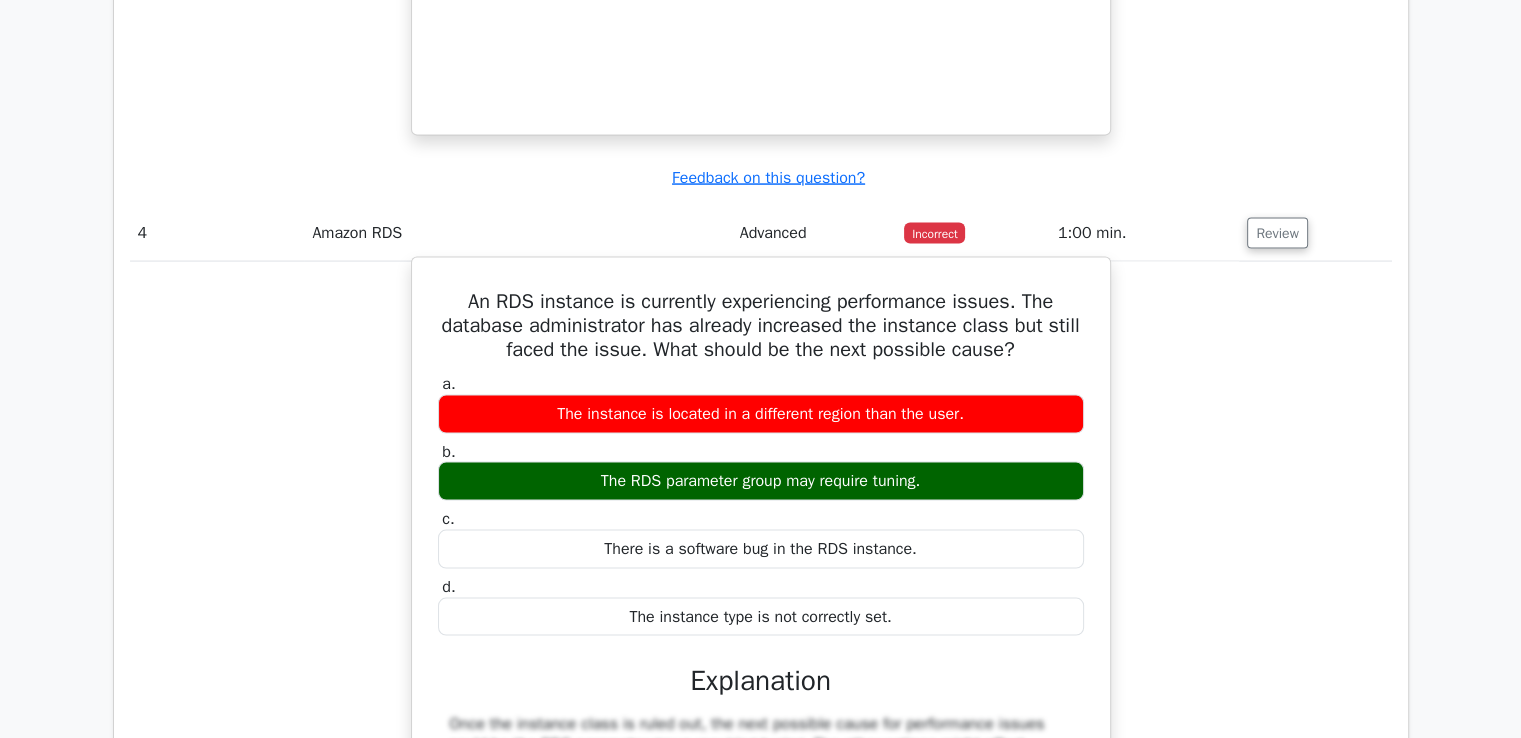 scroll, scrollTop: 4200, scrollLeft: 0, axis: vertical 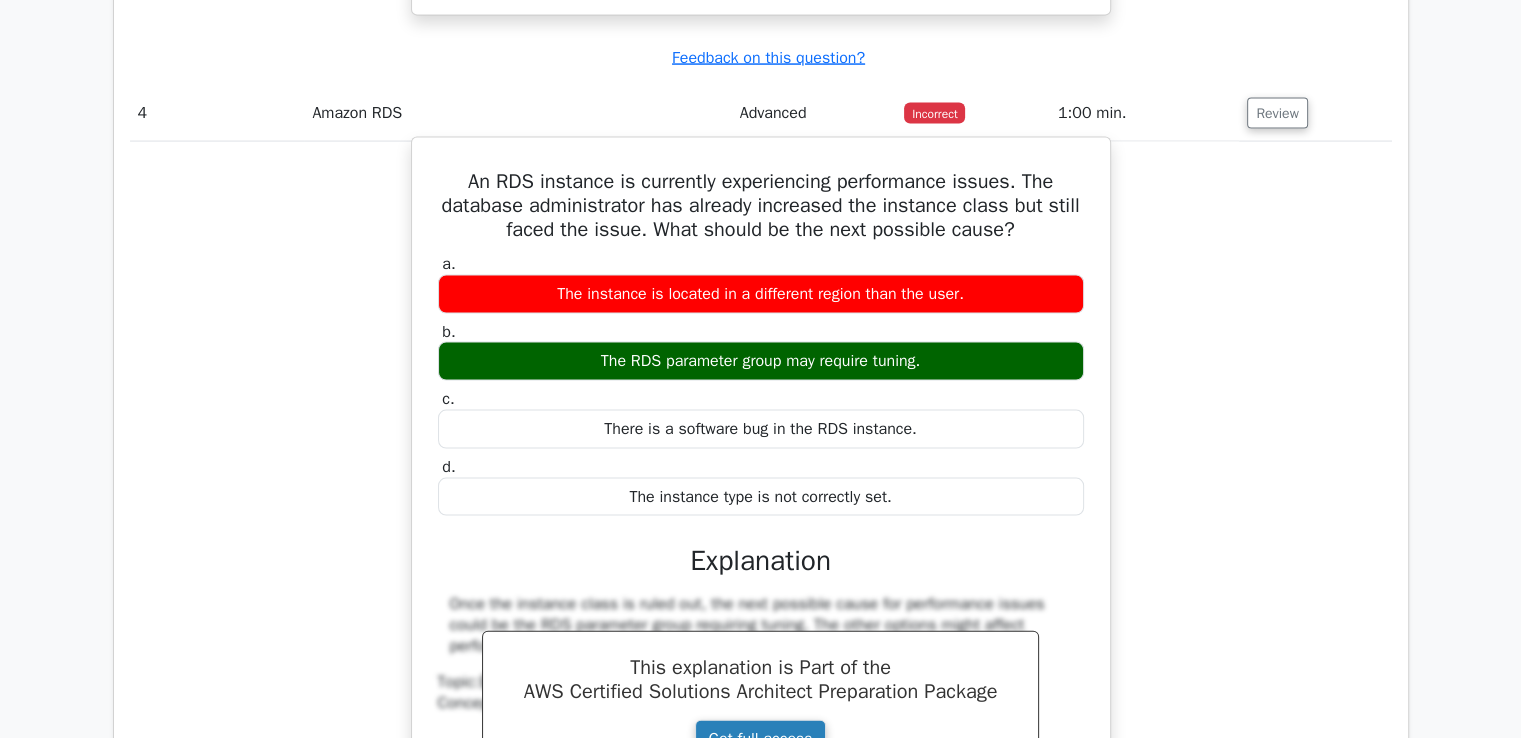 click on "Get full access" at bounding box center [760, 739] 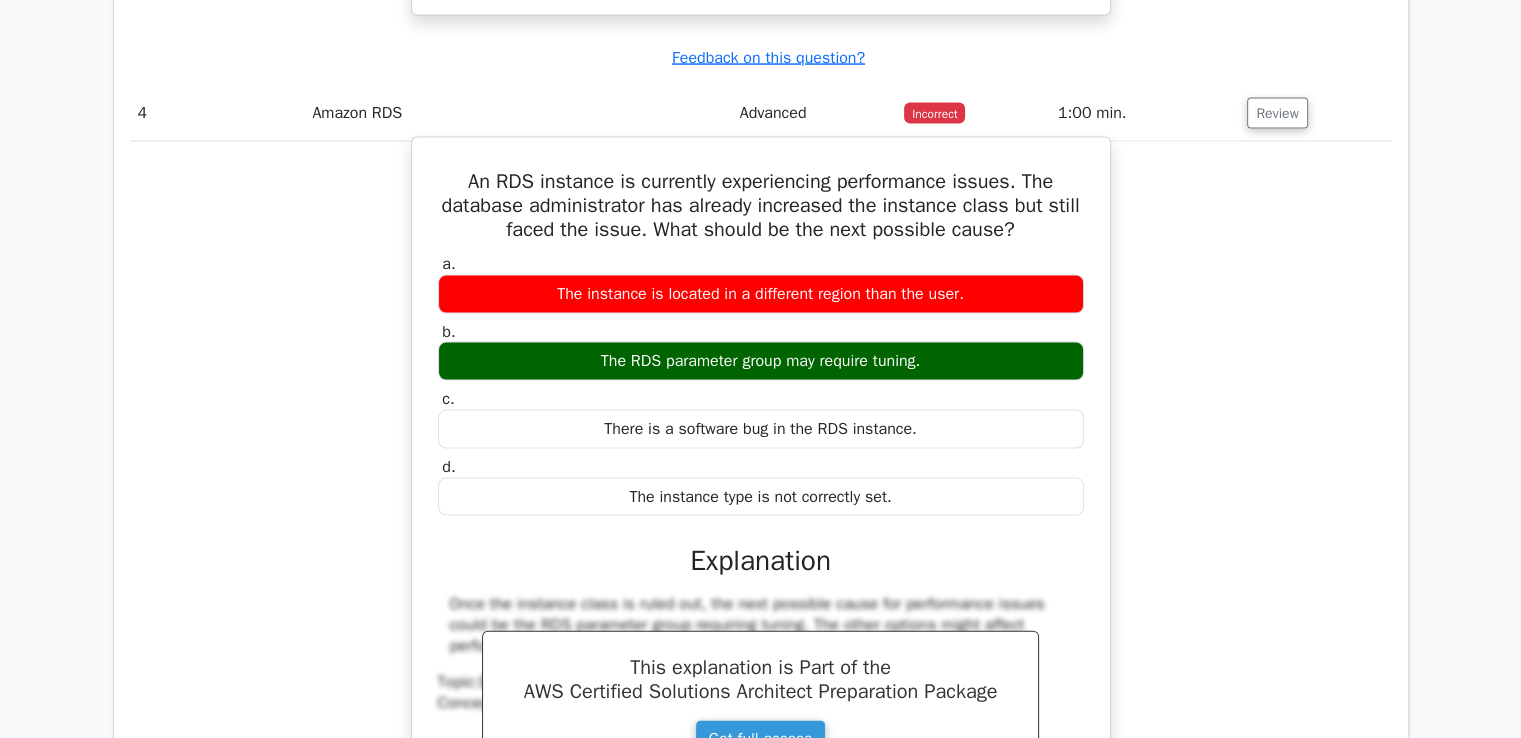 scroll, scrollTop: 4300, scrollLeft: 0, axis: vertical 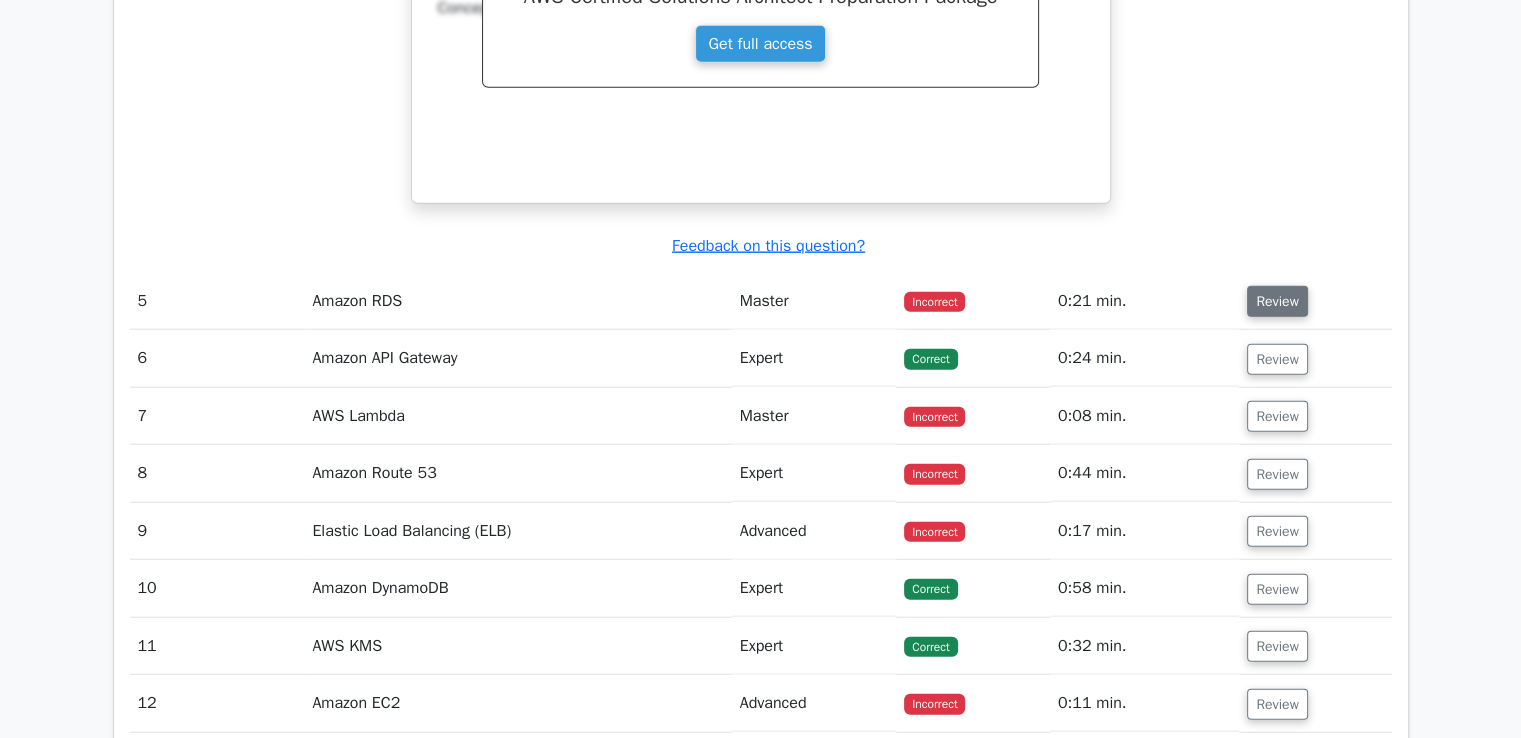 click on "Review" at bounding box center [1277, 301] 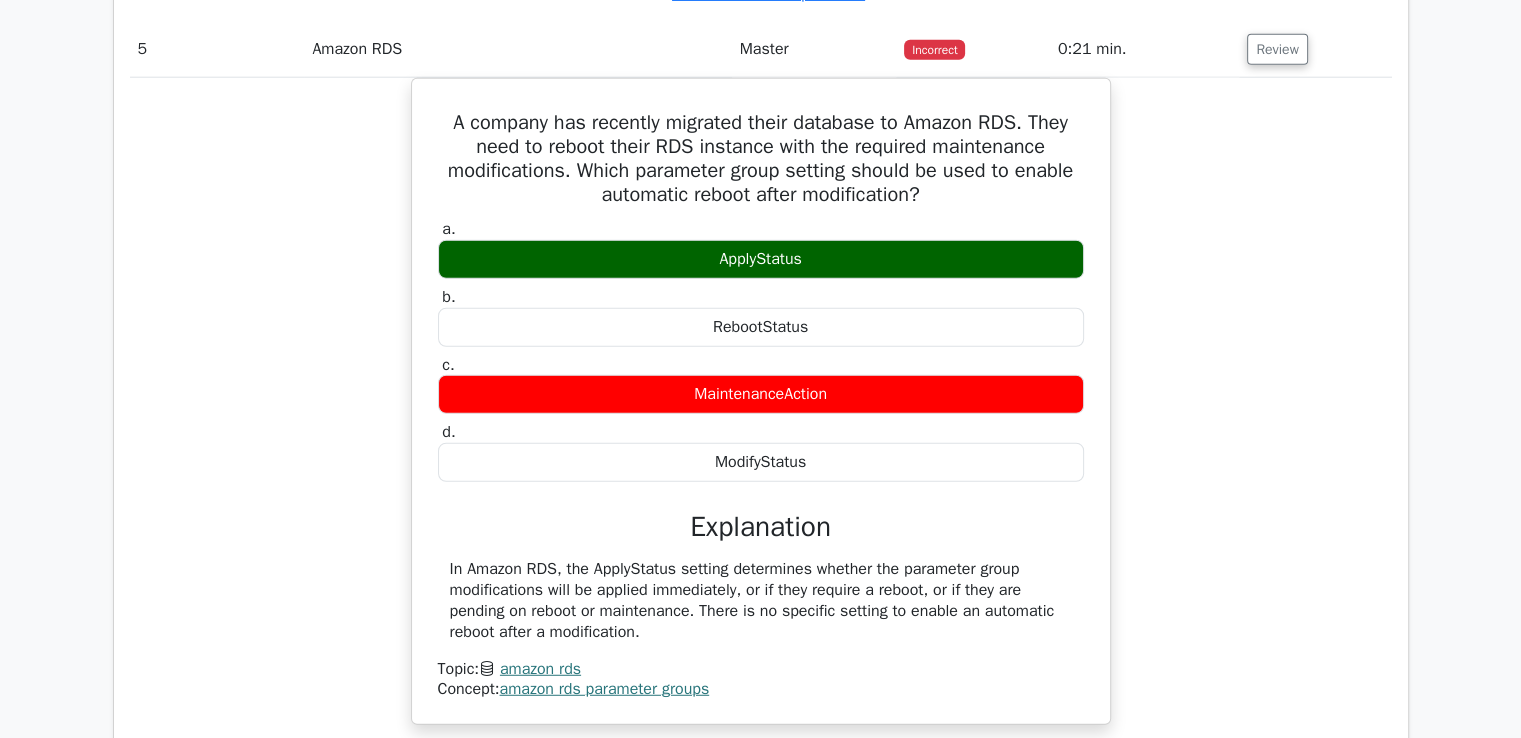 scroll, scrollTop: 5300, scrollLeft: 0, axis: vertical 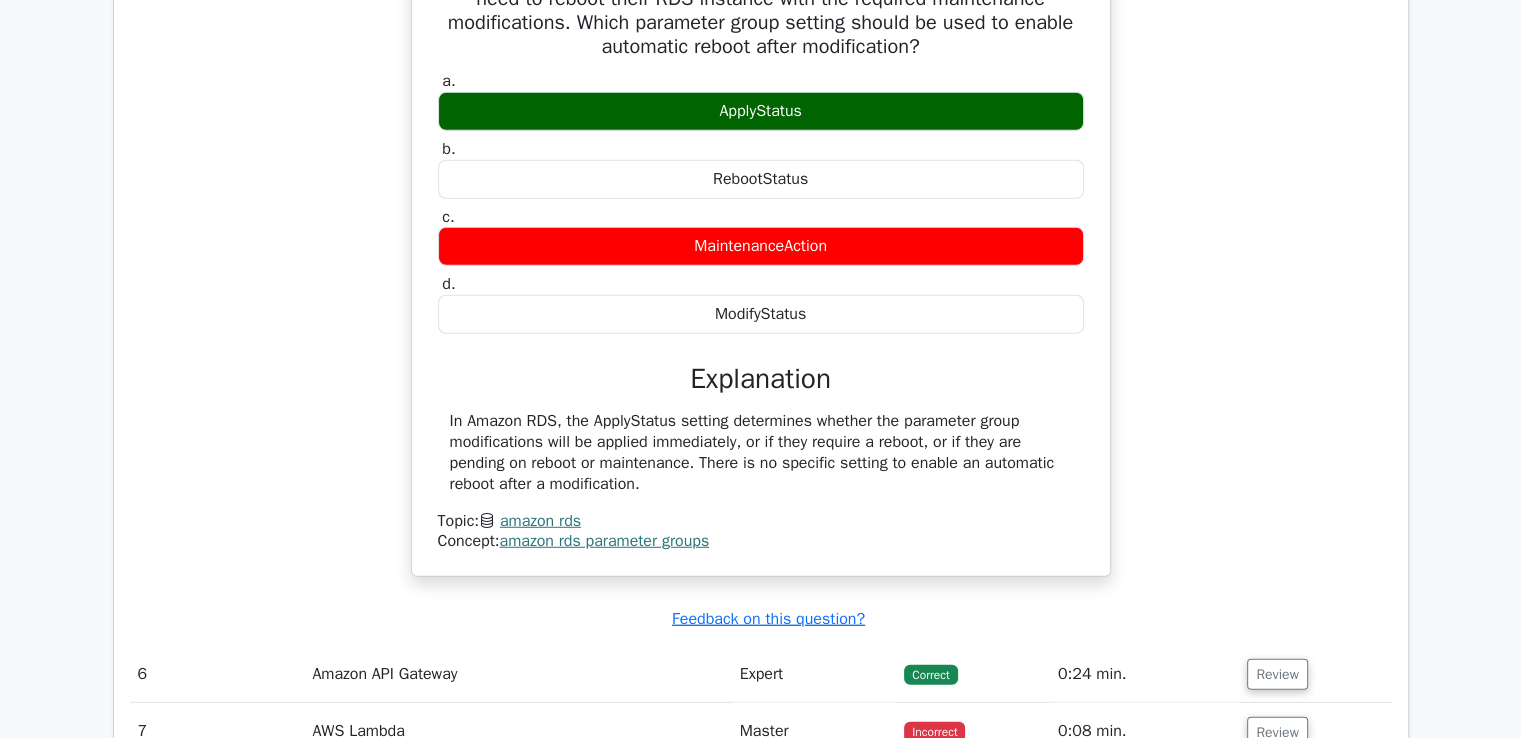 click on "A company has recently migrated their database to Amazon RDS. They need to reboot their RDS instance with the required maintenance modifications. Which parameter group setting should be used to enable automatic reboot after modification?
a.
ApplyStatus
b.
c. d." at bounding box center [761, 265] 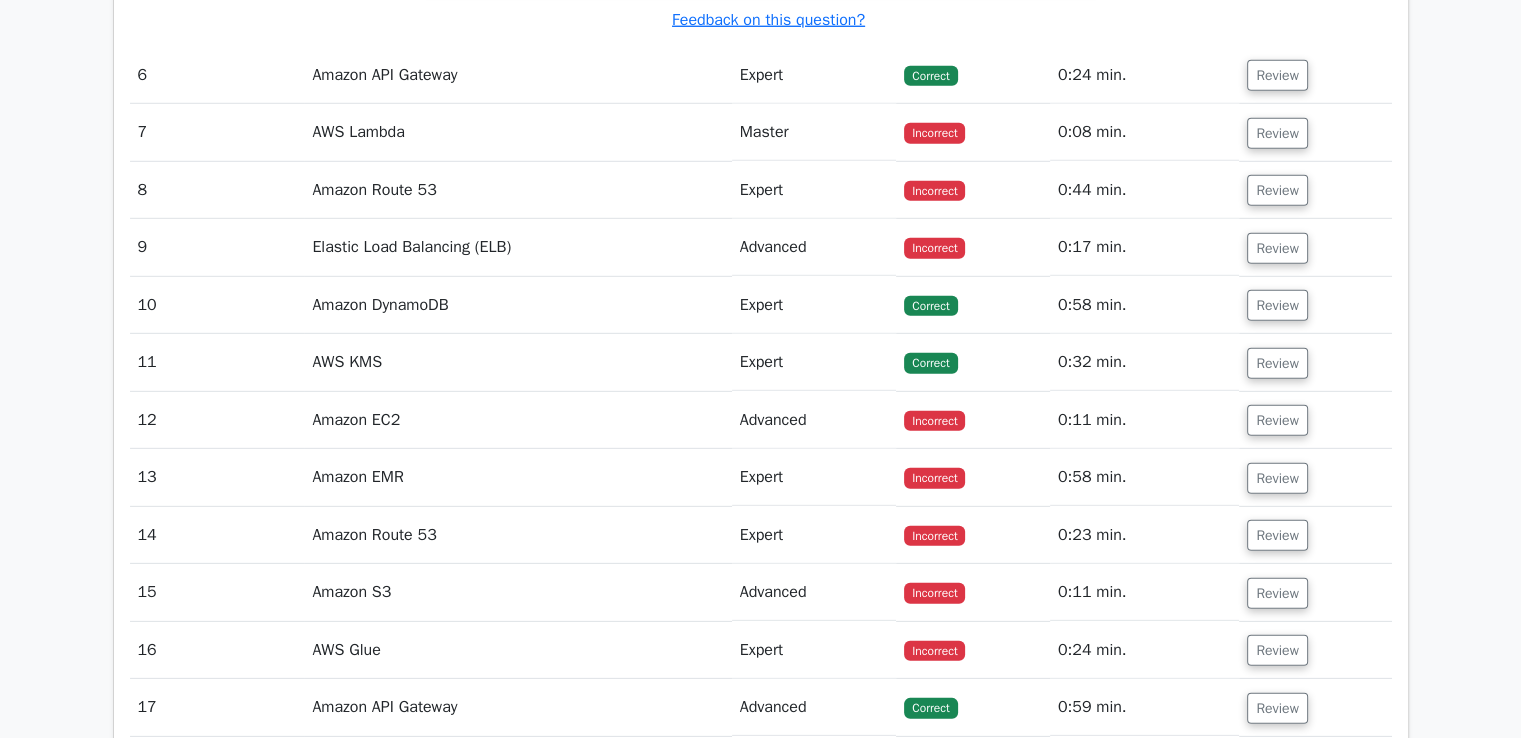 scroll, scrollTop: 5900, scrollLeft: 0, axis: vertical 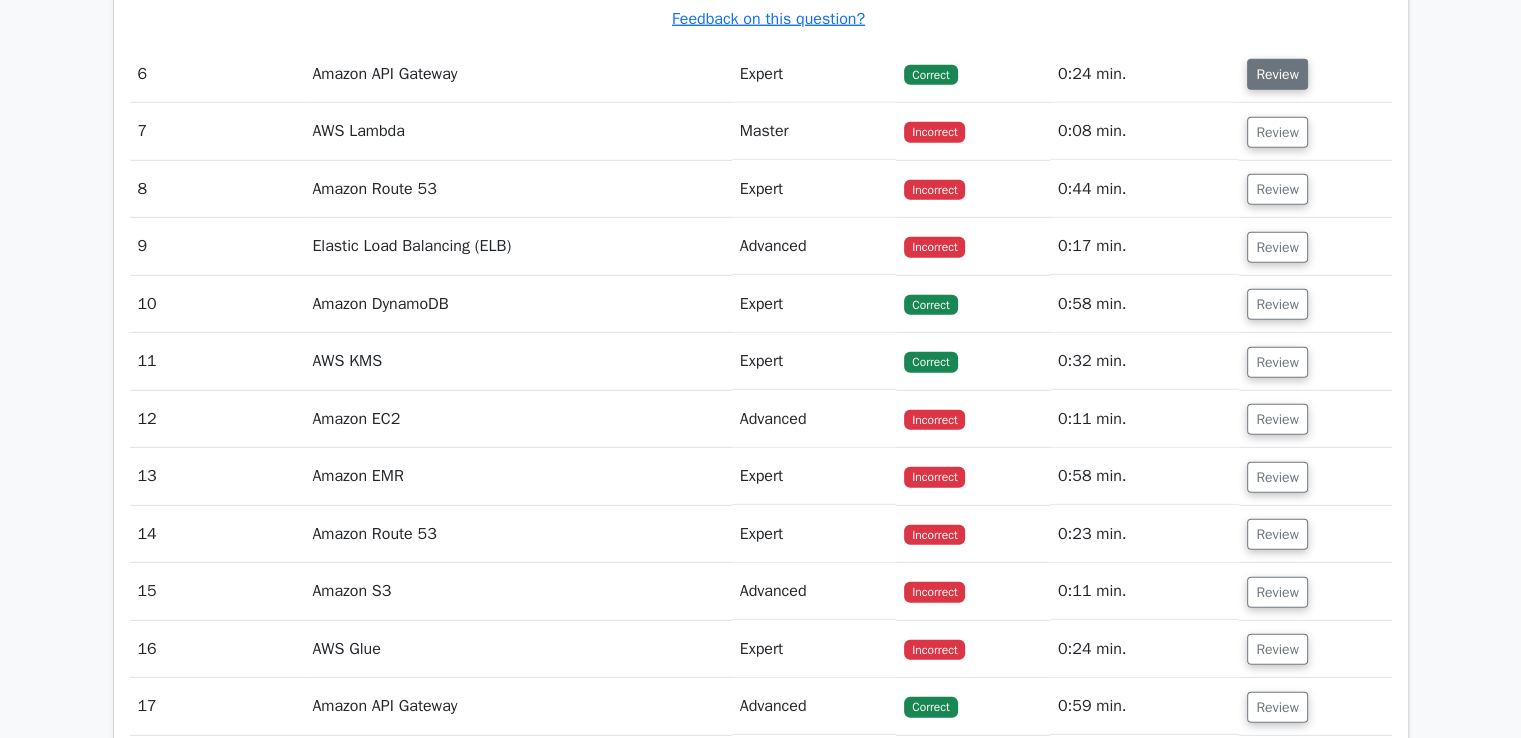click on "Review" at bounding box center (1277, 74) 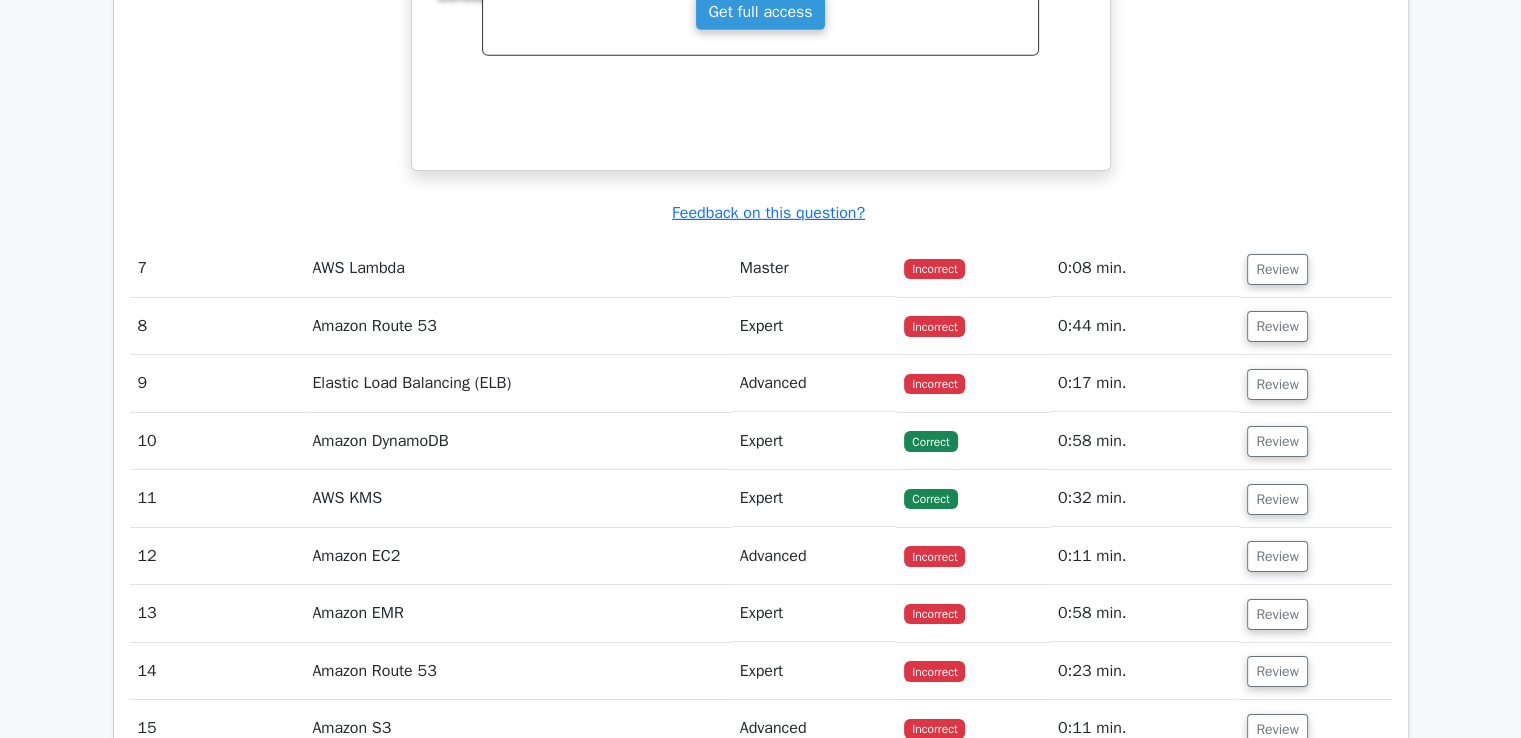 scroll, scrollTop: 6700, scrollLeft: 0, axis: vertical 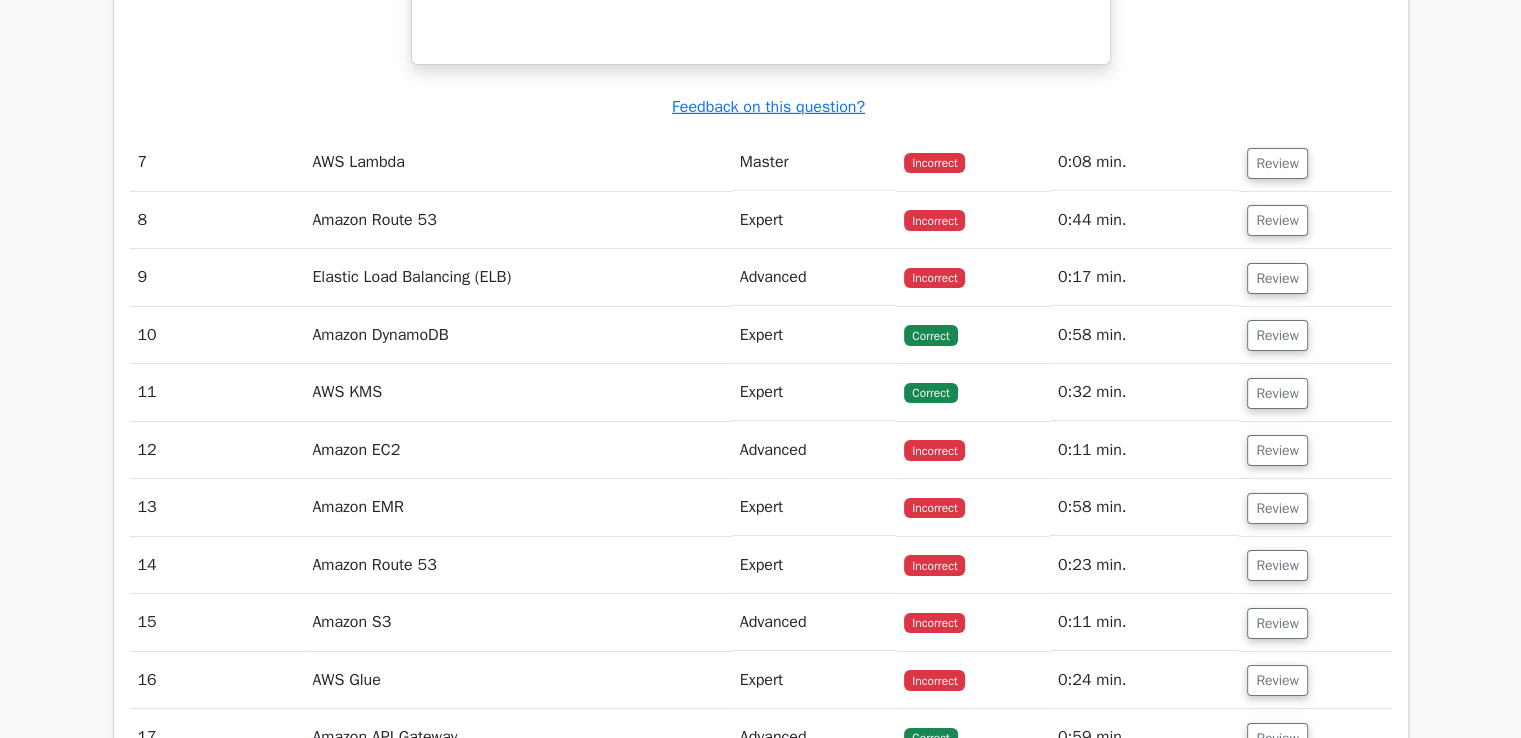 click on "Review" at bounding box center [1315, 162] 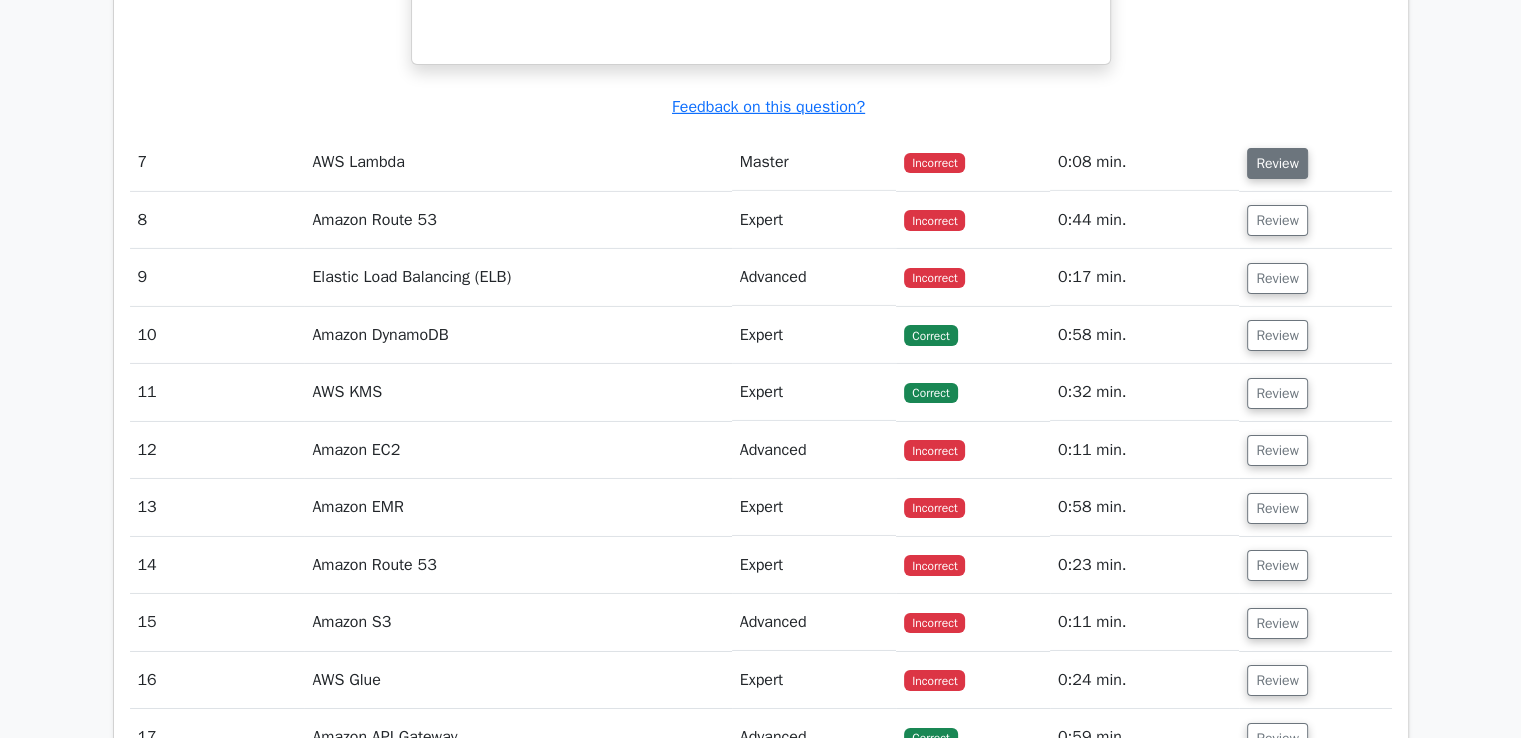 click on "Review" at bounding box center (1277, 163) 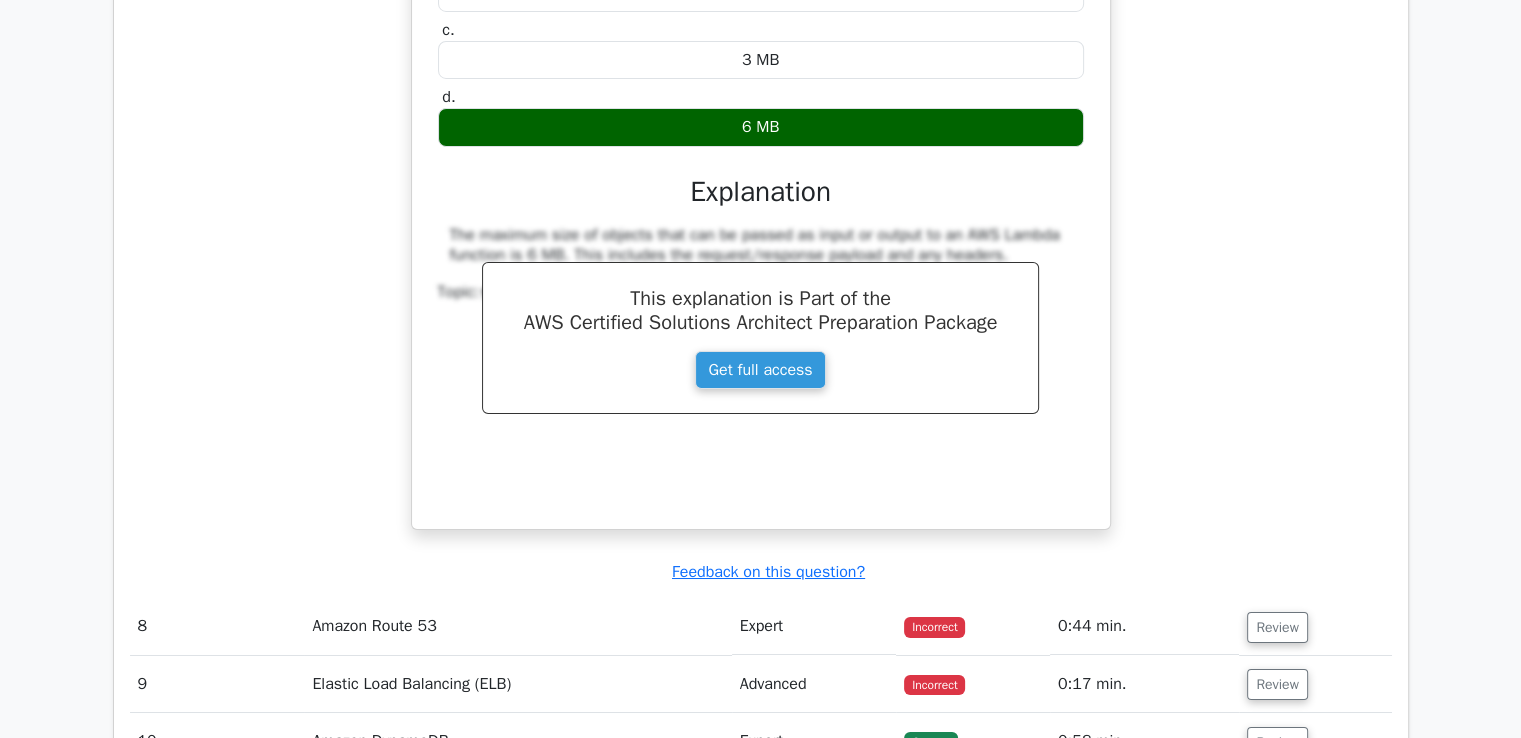 scroll, scrollTop: 7300, scrollLeft: 0, axis: vertical 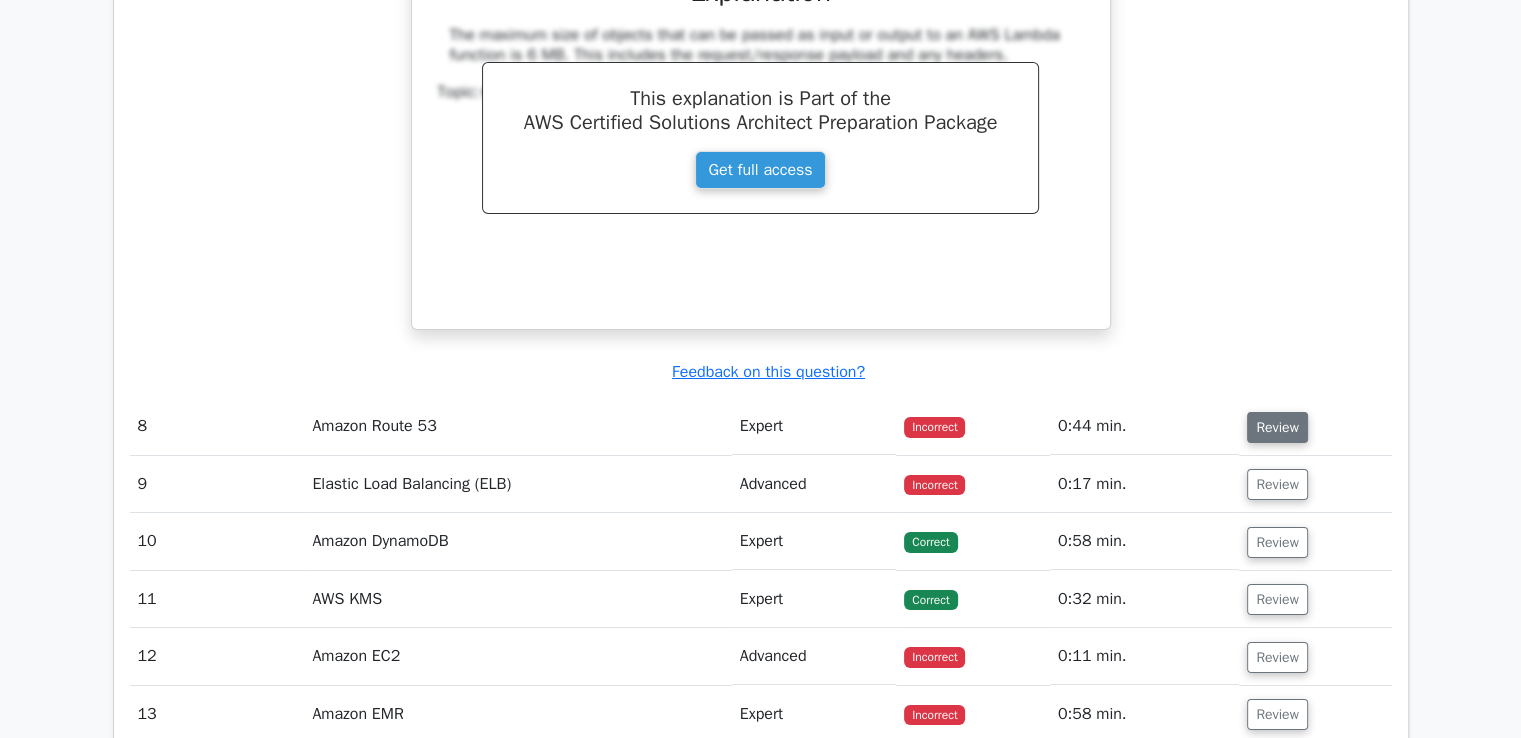 click on "Review" at bounding box center [1277, 427] 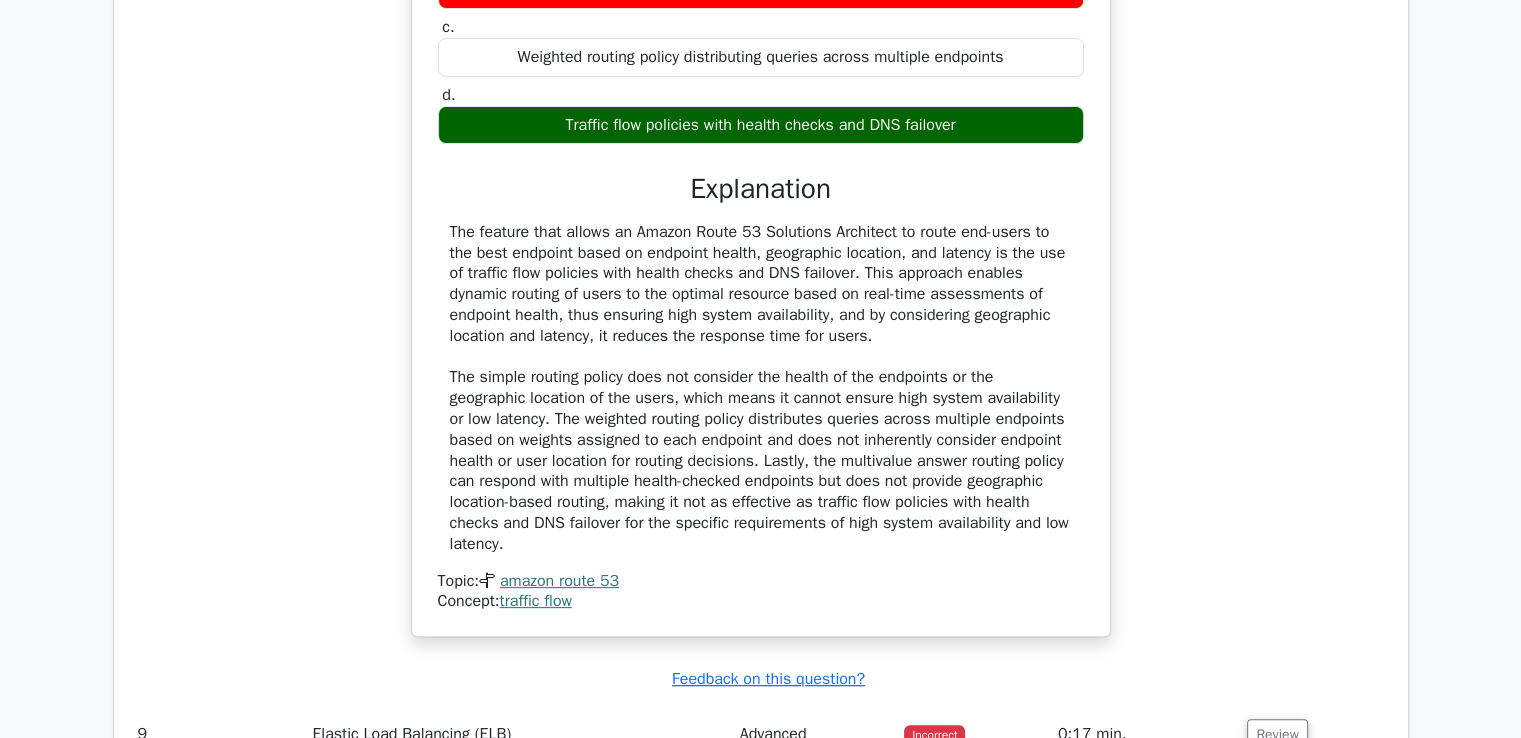 scroll, scrollTop: 8300, scrollLeft: 0, axis: vertical 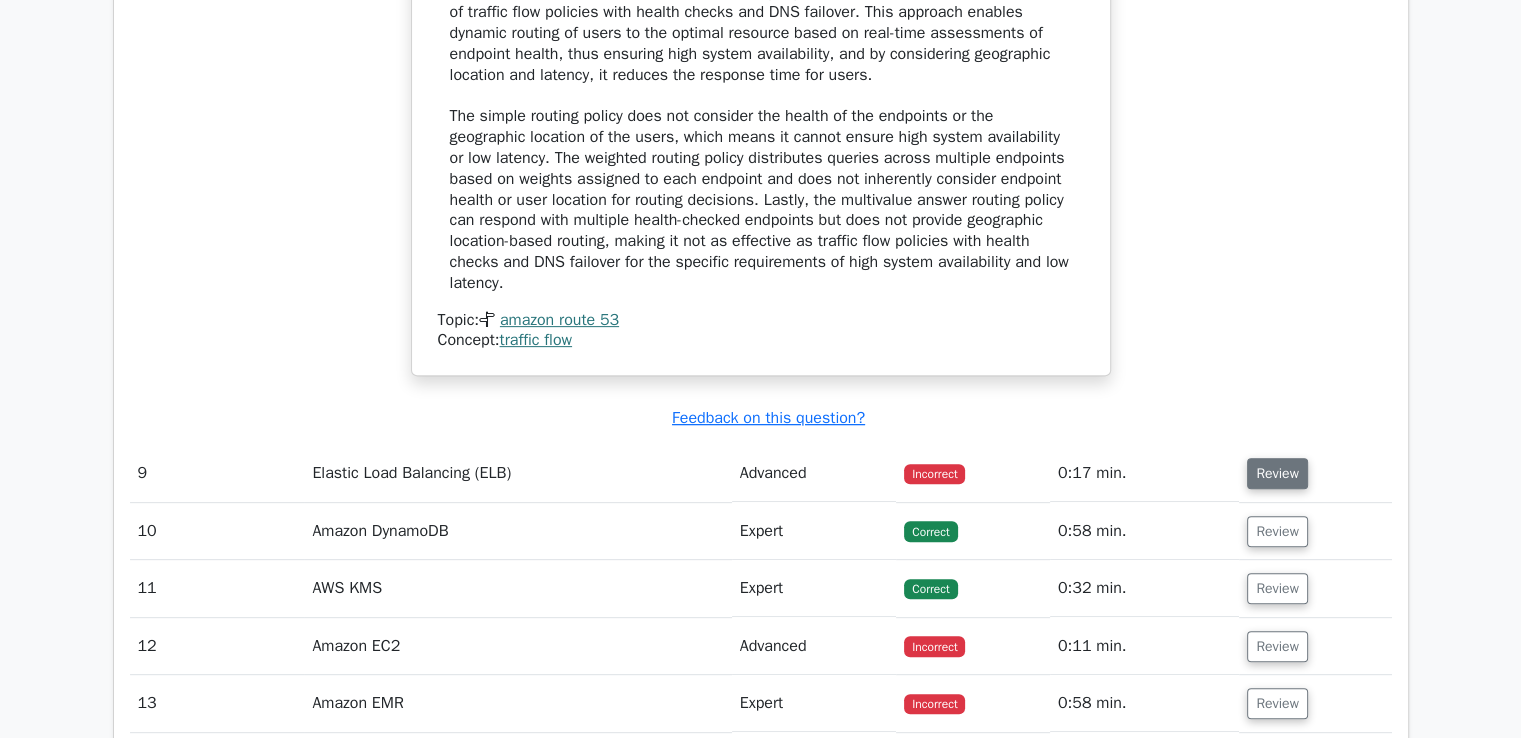 click on "Review" at bounding box center (1277, 473) 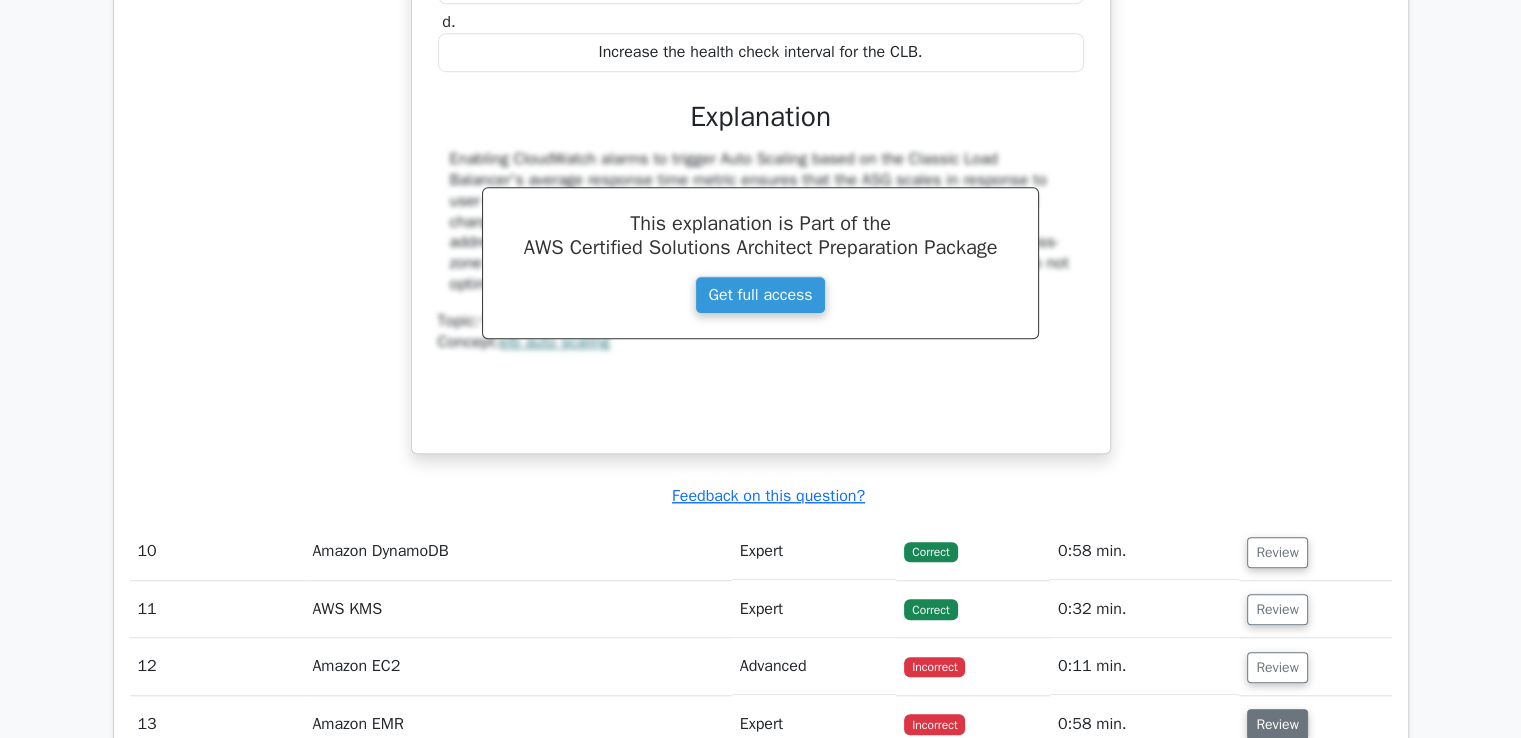 scroll, scrollTop: 9500, scrollLeft: 0, axis: vertical 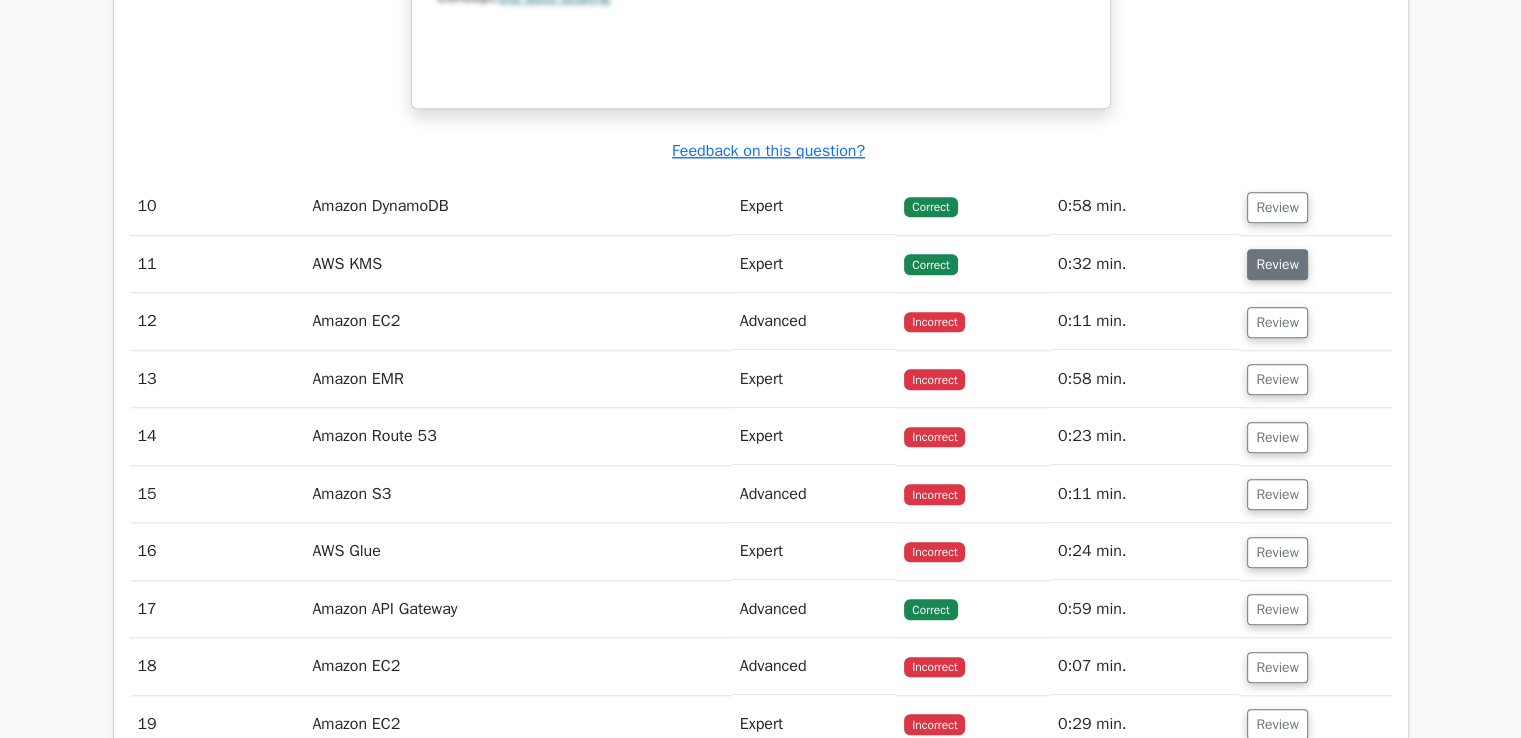 click on "Review" at bounding box center [1277, 264] 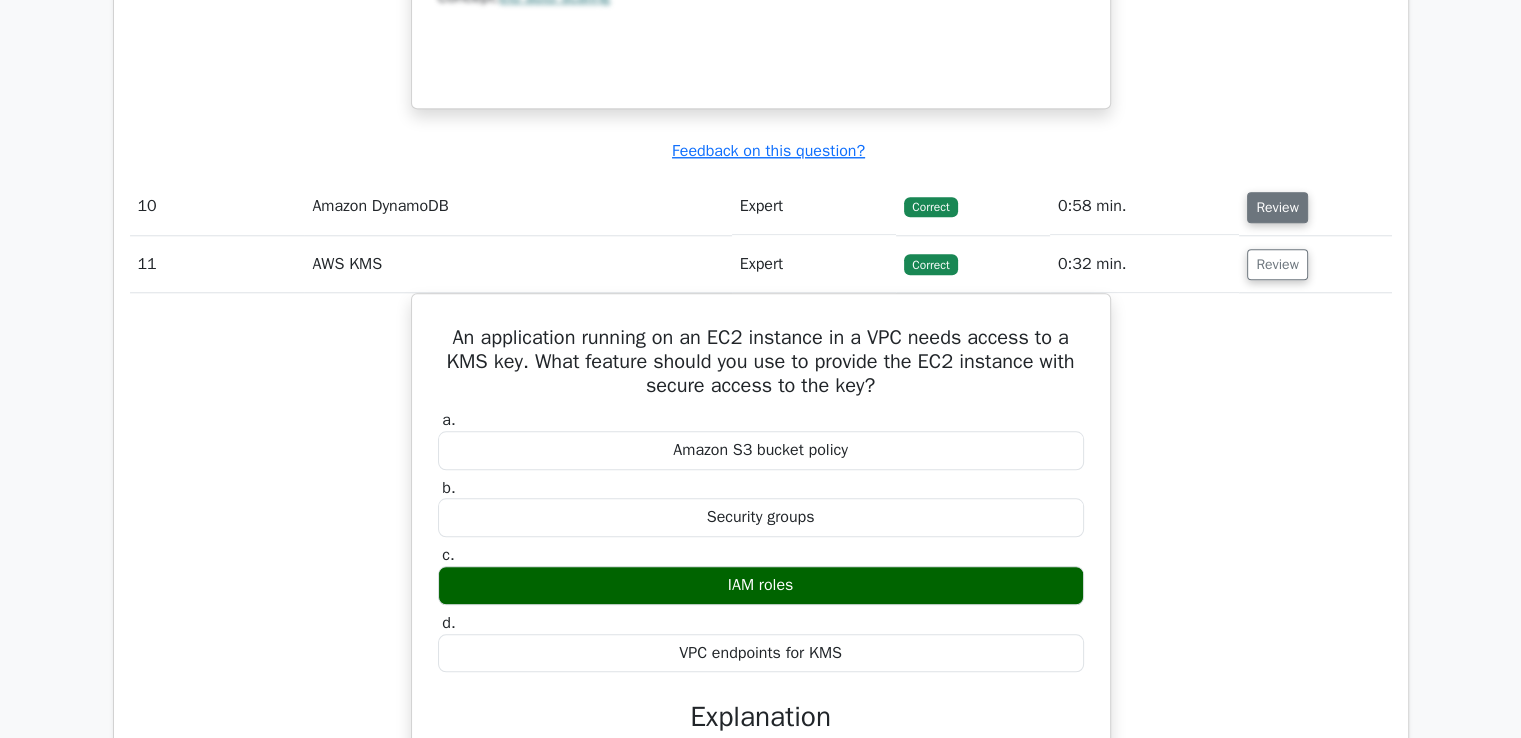 click on "Review" at bounding box center [1277, 207] 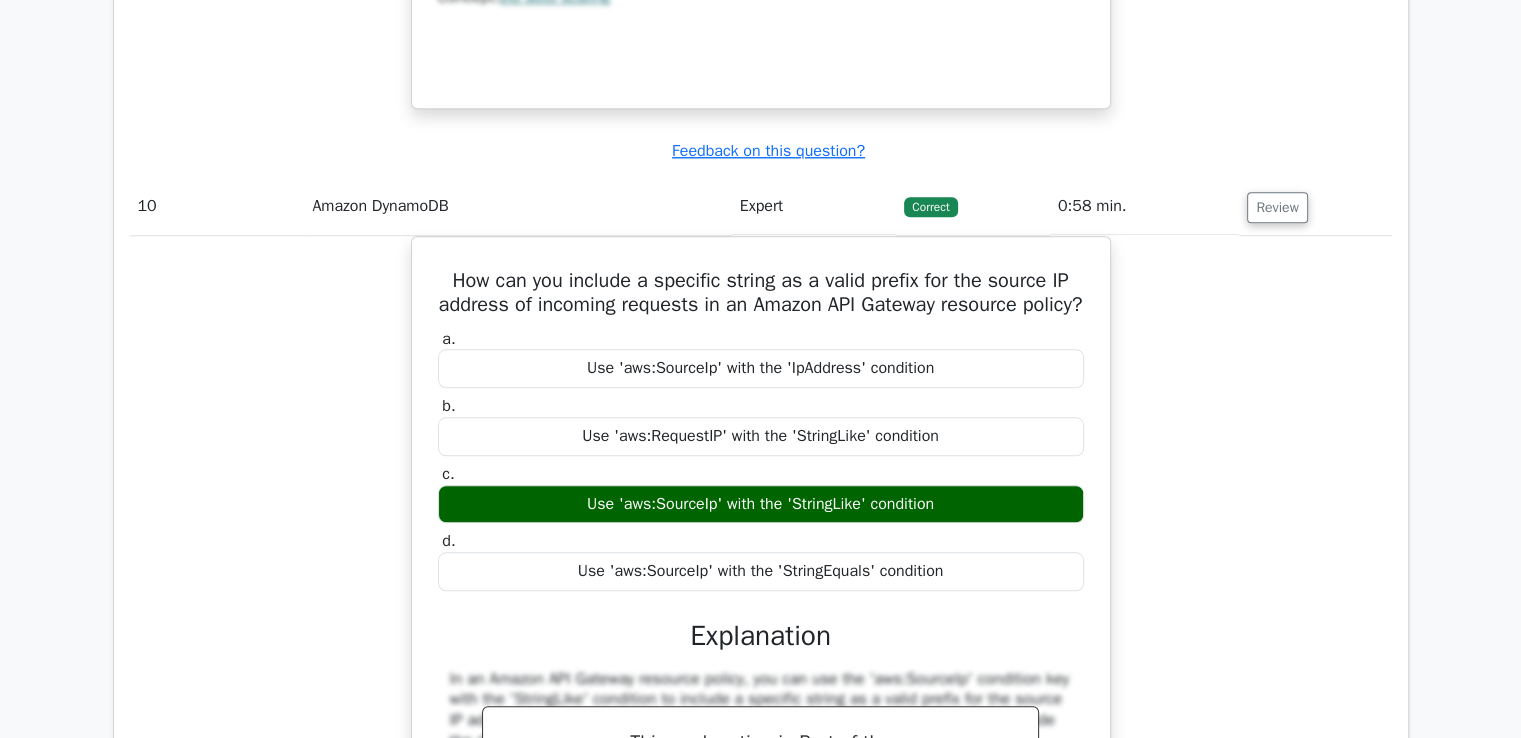 drag, startPoint x: 1317, startPoint y: 226, endPoint x: 1331, endPoint y: 227, distance: 14.035668 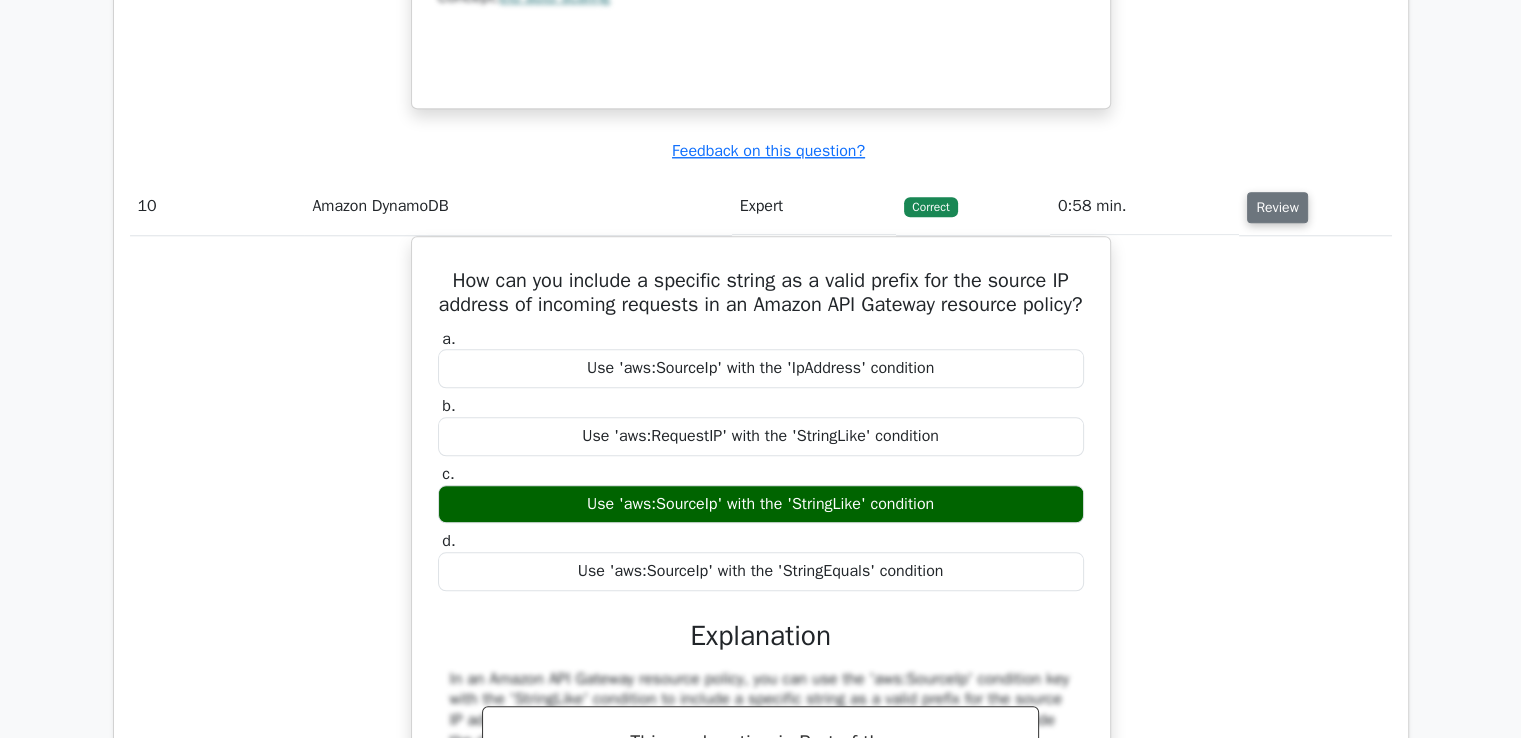 click on "Review" at bounding box center [1277, 207] 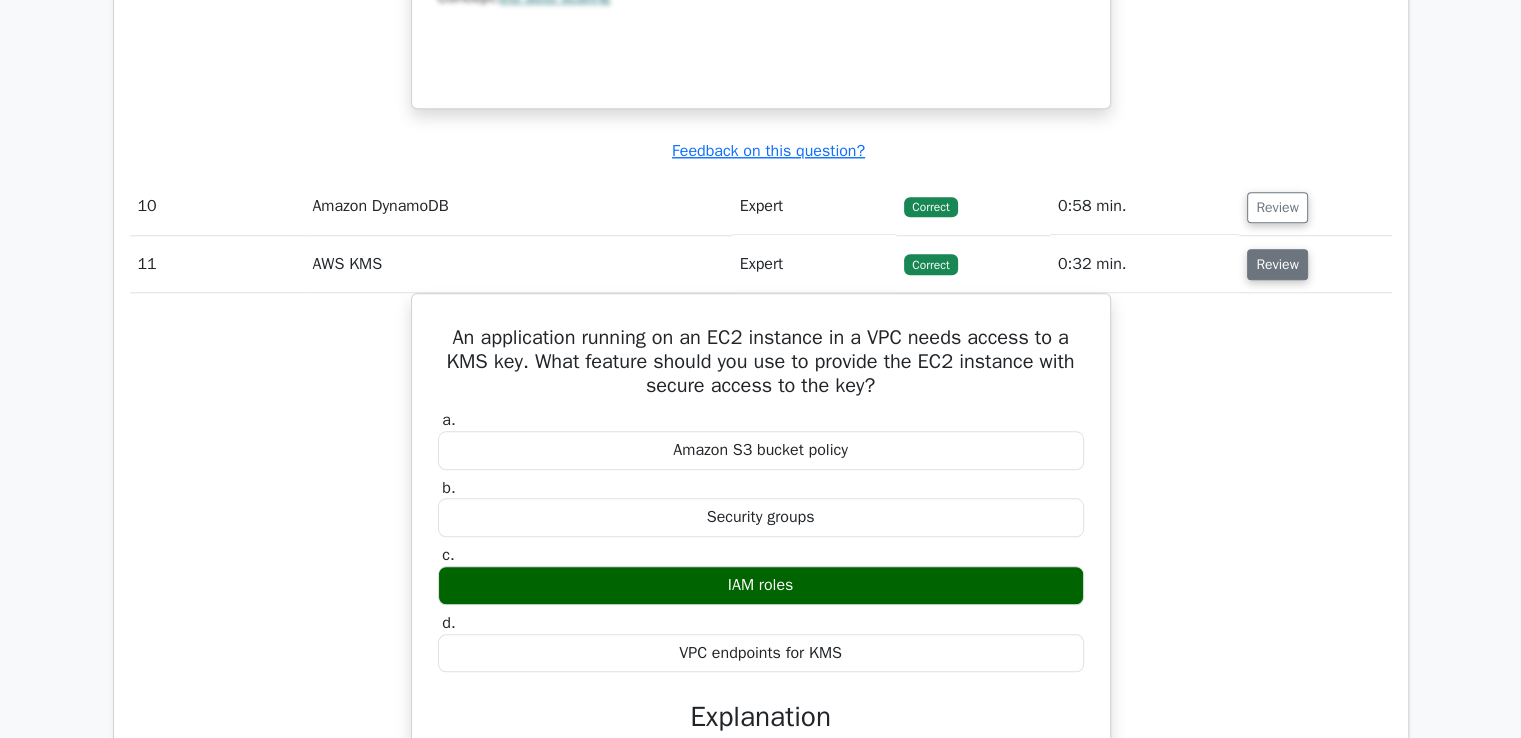 click on "Review" at bounding box center (1277, 264) 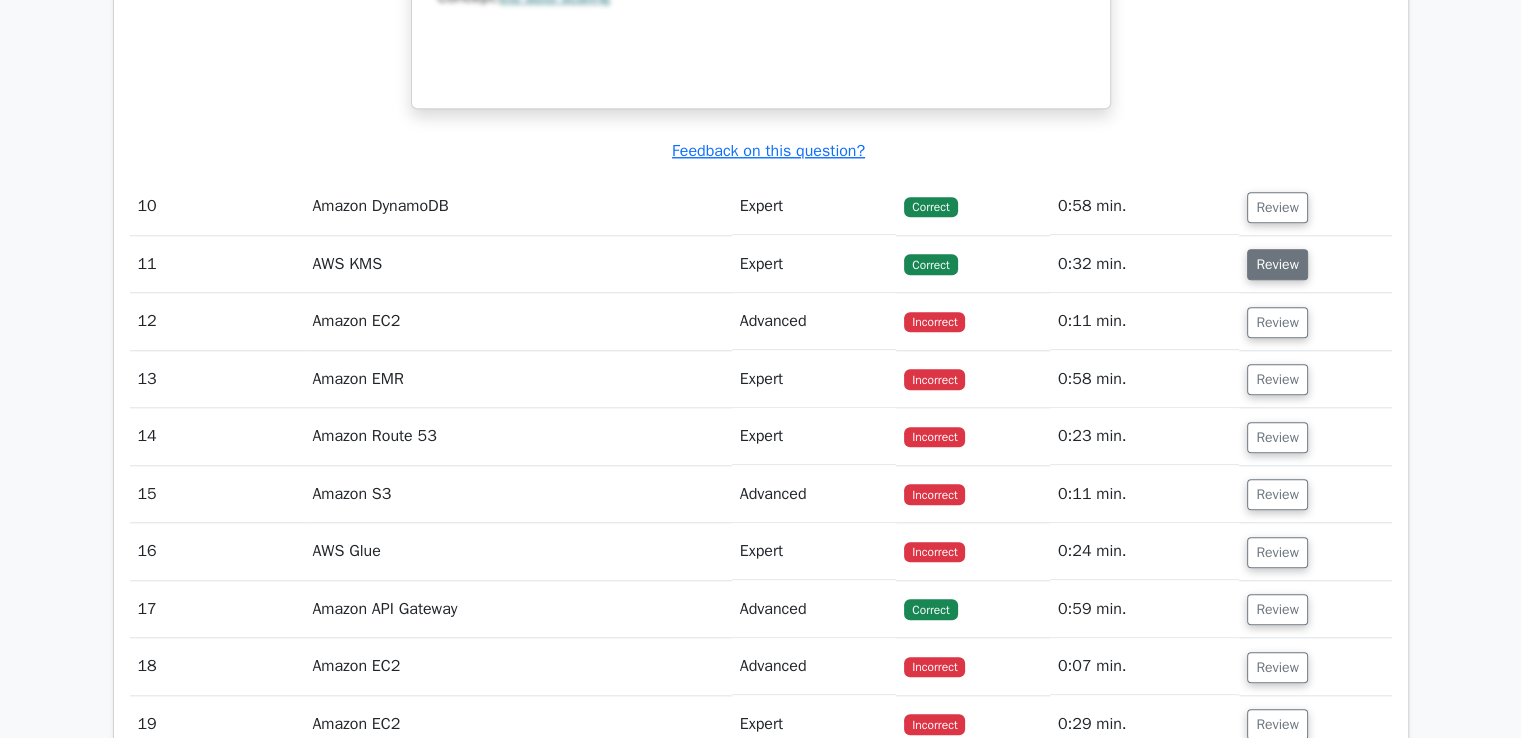scroll, scrollTop: 9600, scrollLeft: 0, axis: vertical 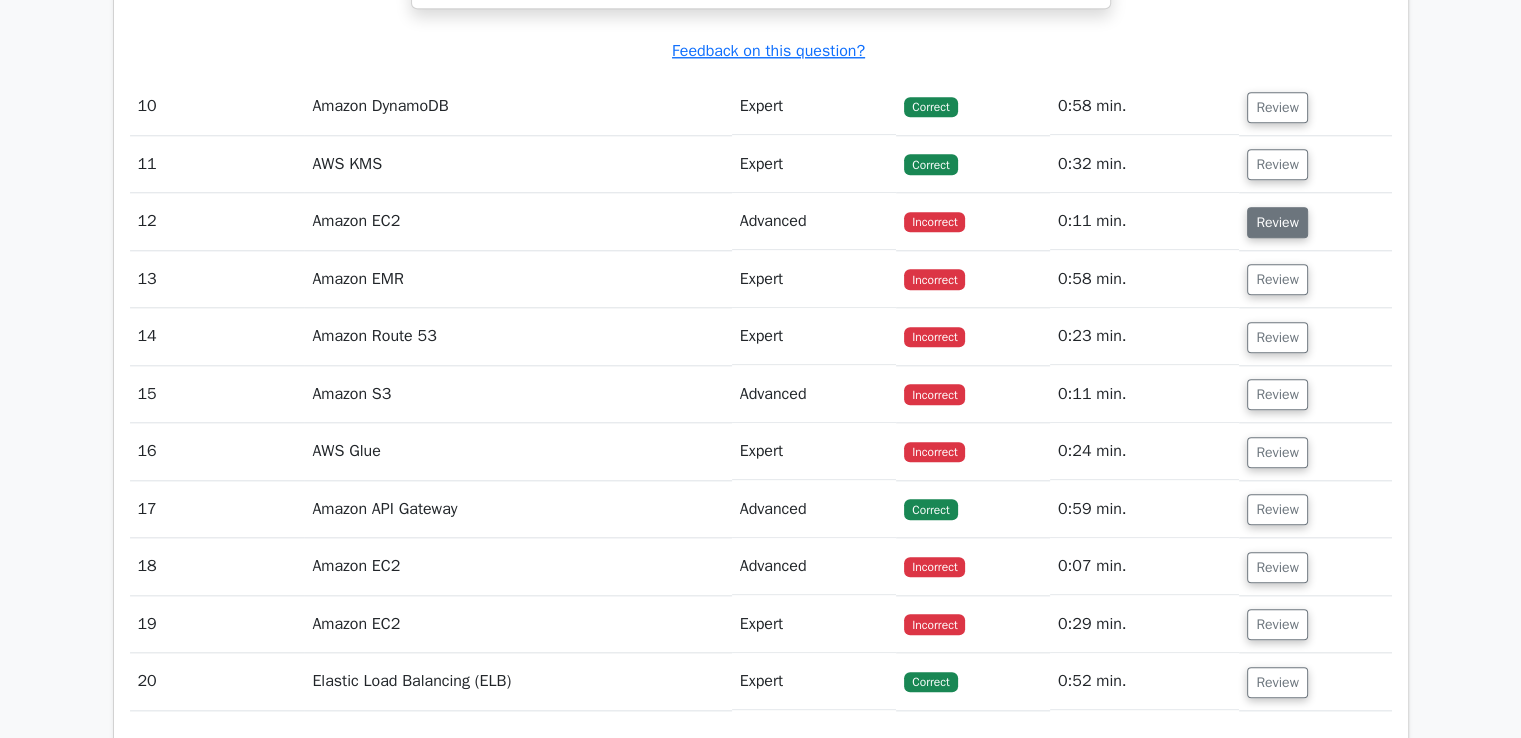 click on "Review" at bounding box center (1277, 222) 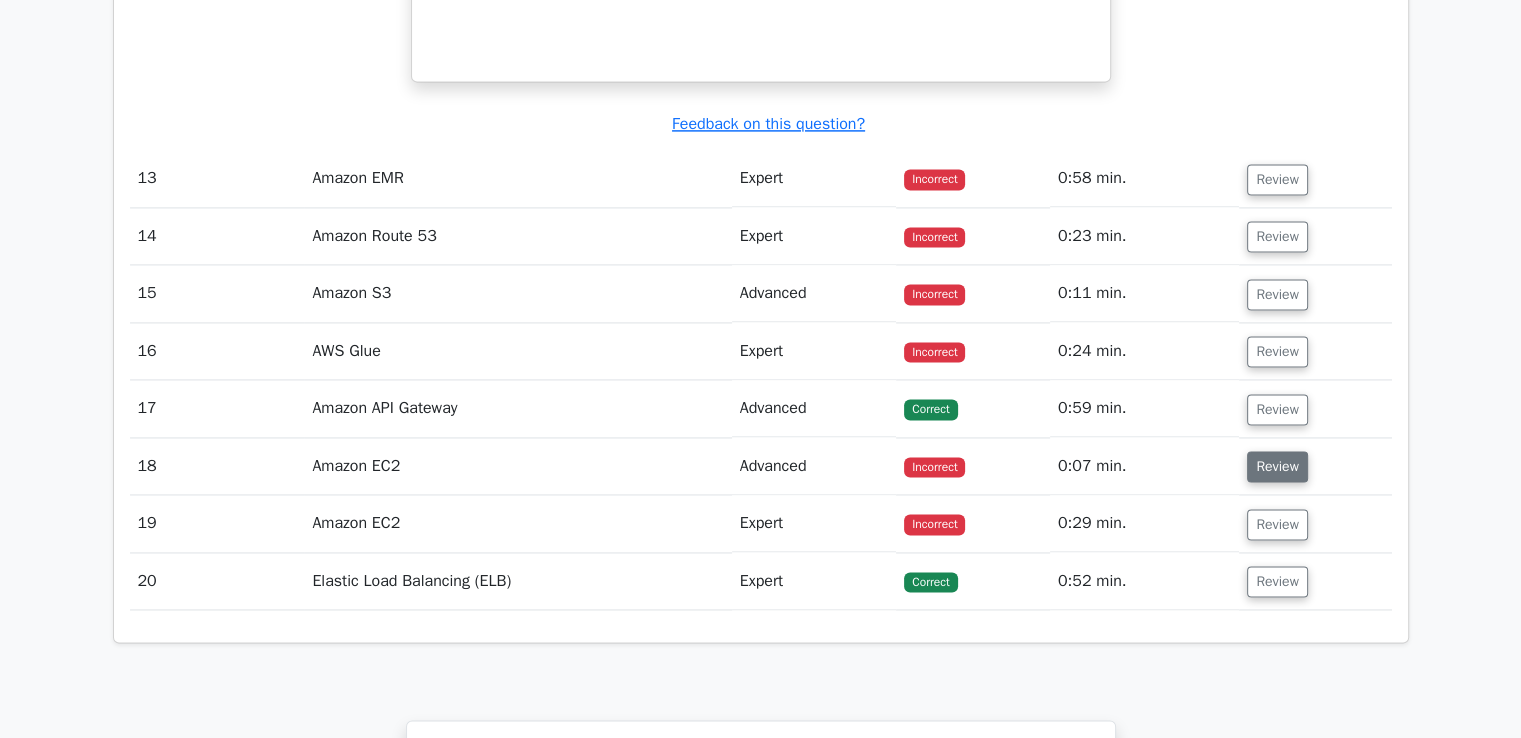 scroll, scrollTop: 10500, scrollLeft: 0, axis: vertical 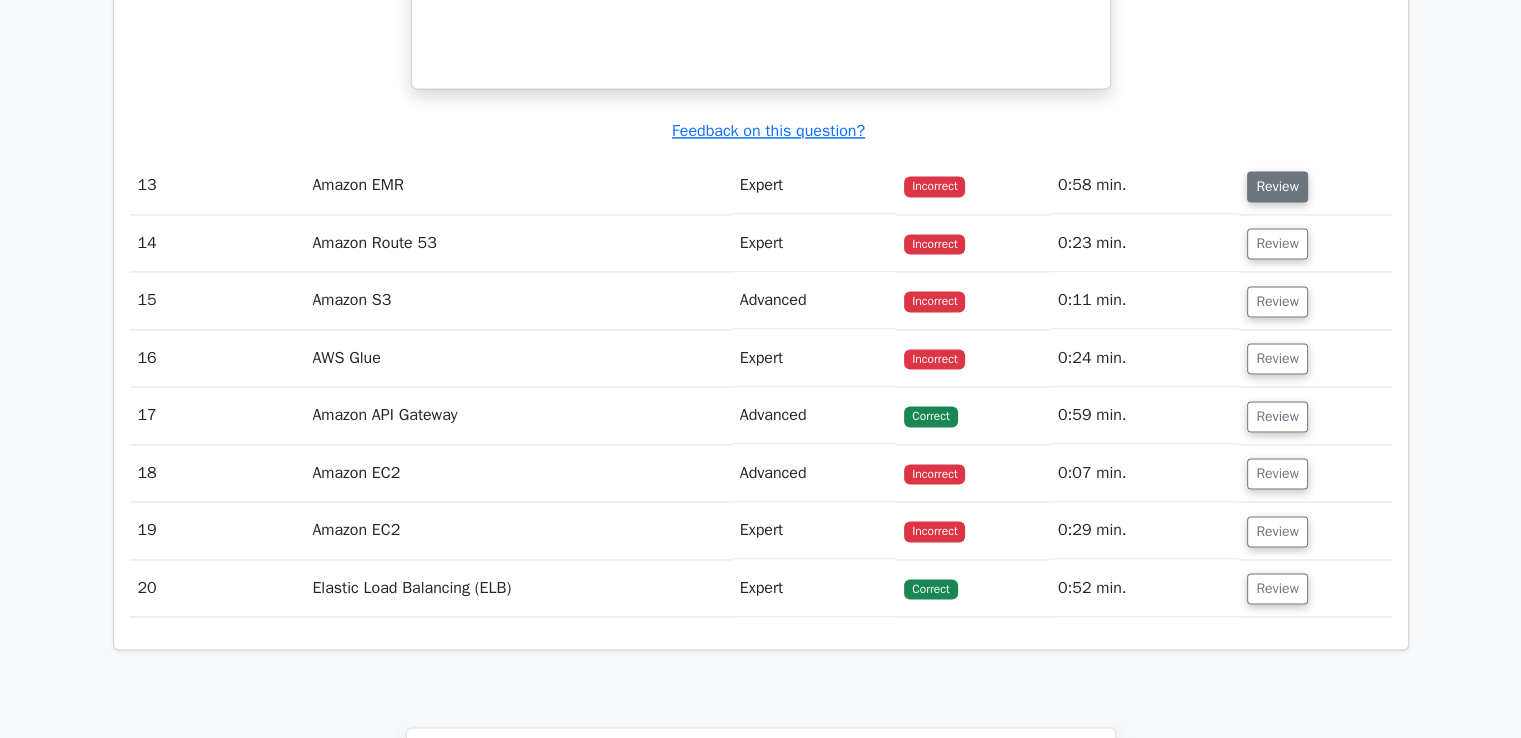 click on "Review" at bounding box center (1277, 186) 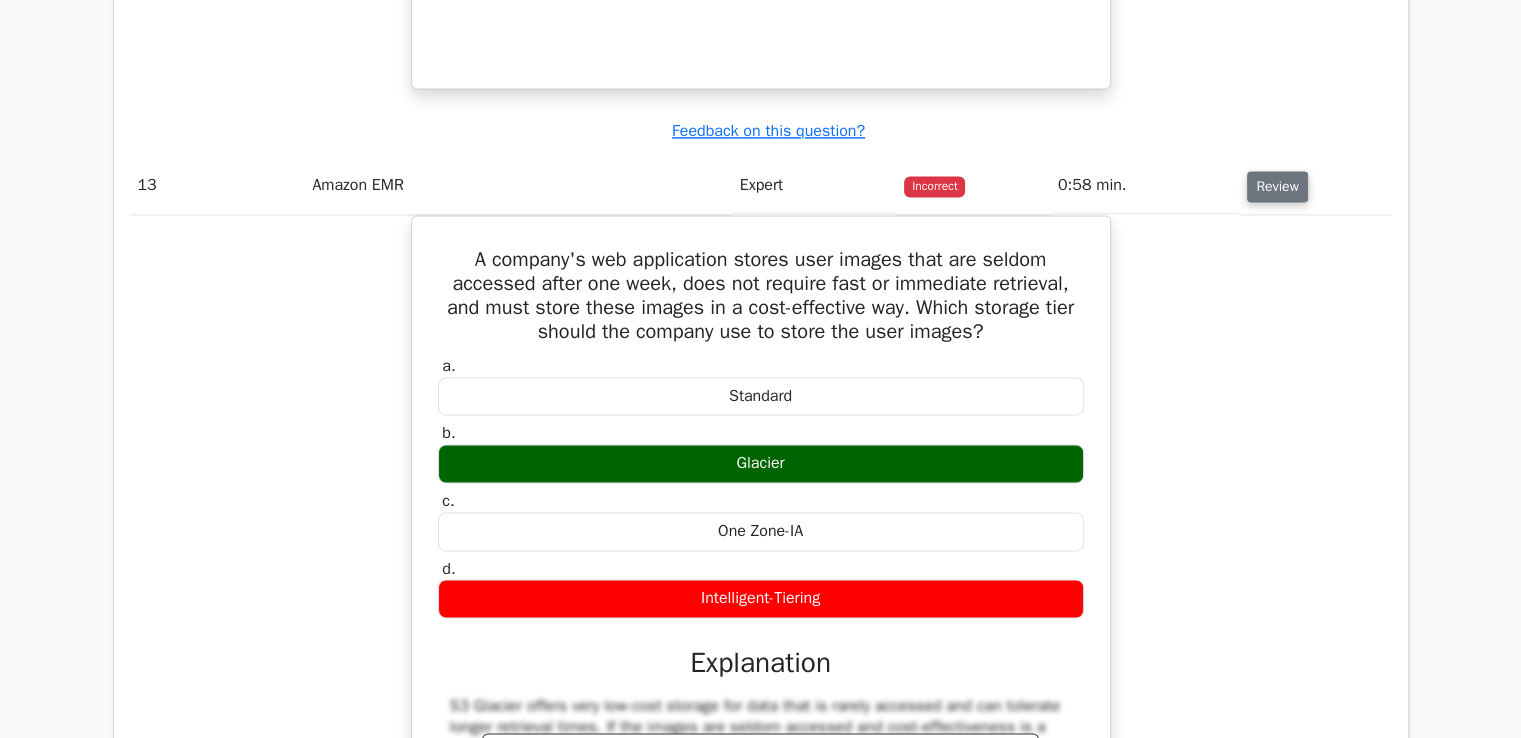 click on "Review" at bounding box center [1277, 186] 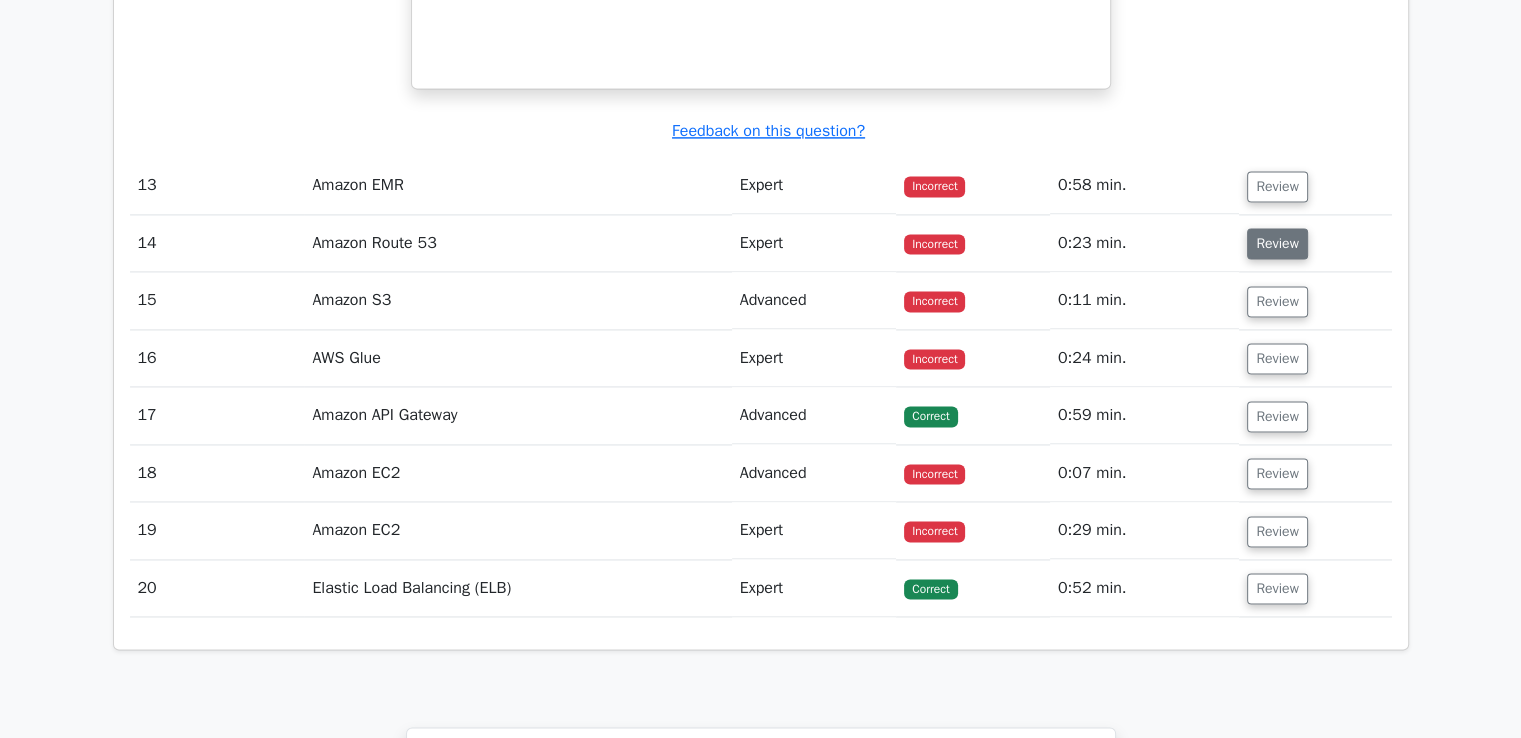 click on "Review" at bounding box center (1277, 243) 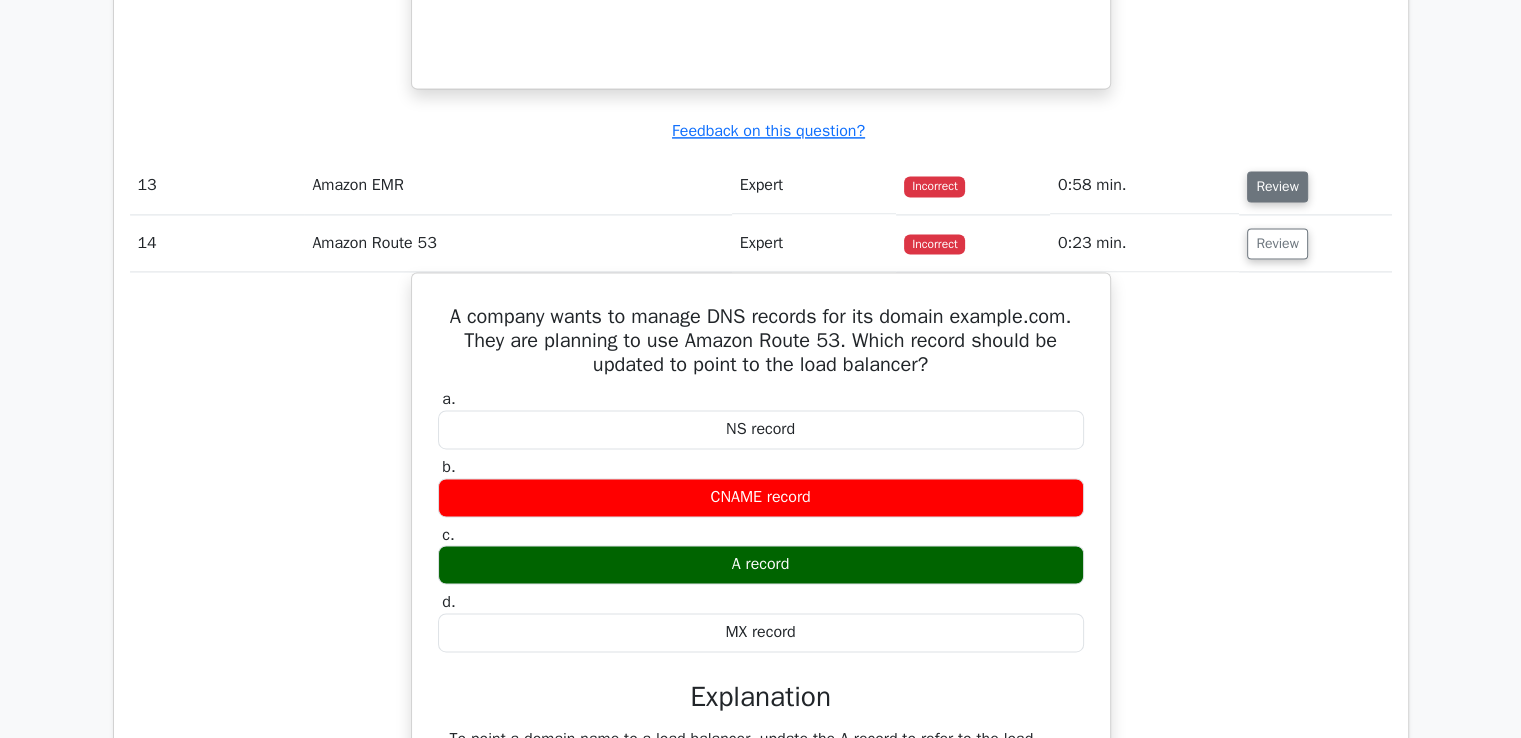 click on "Review" at bounding box center [1277, 186] 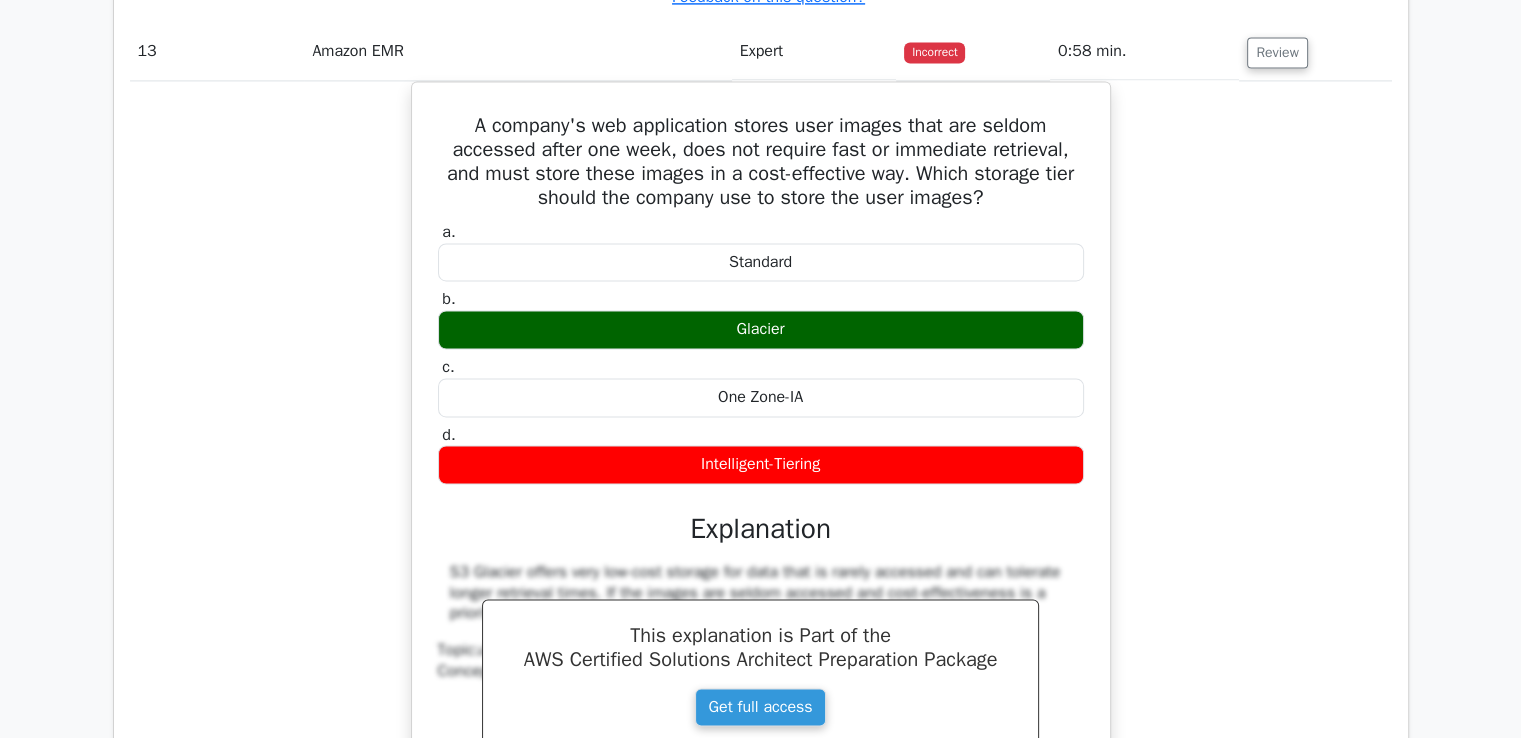 scroll, scrollTop: 10600, scrollLeft: 0, axis: vertical 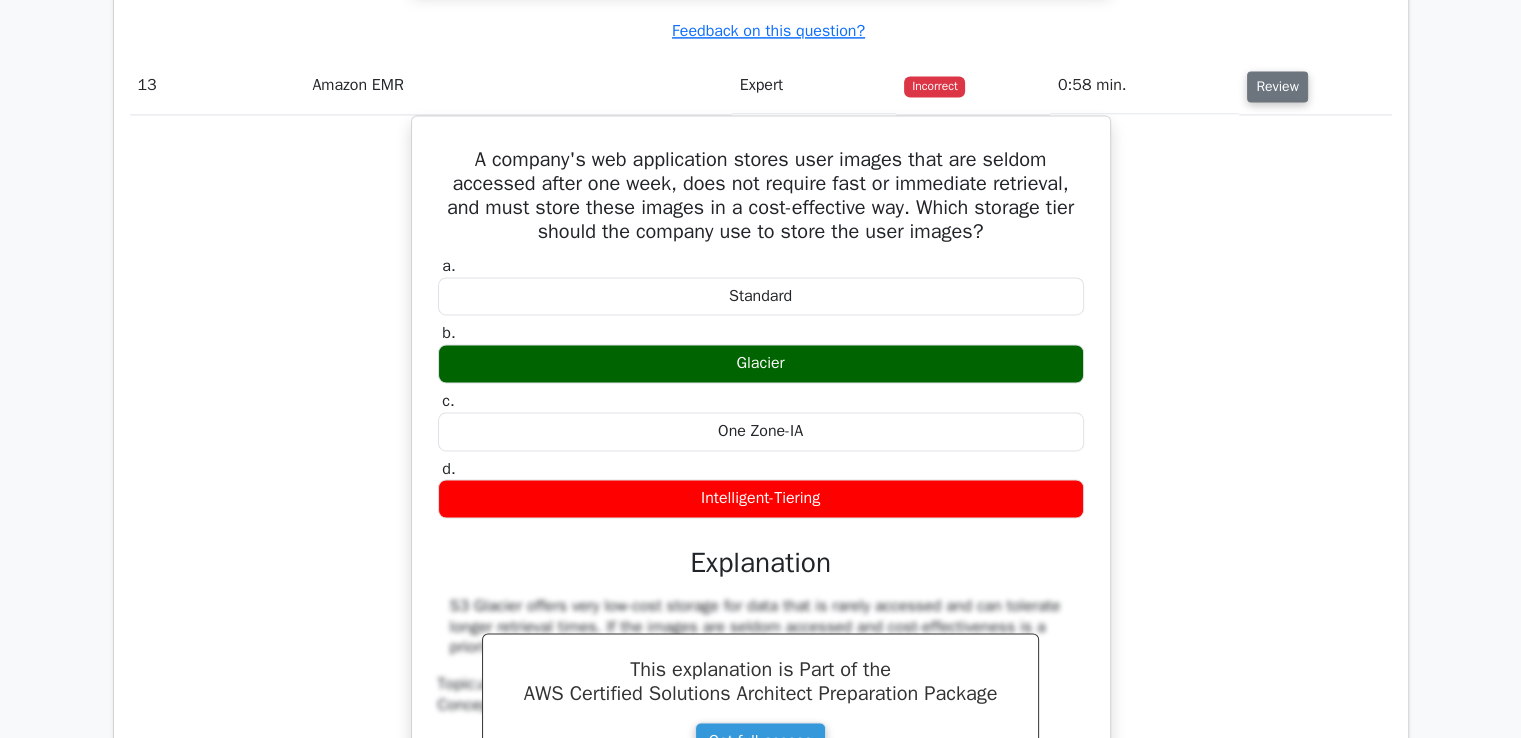 click on "Review" at bounding box center (1277, 86) 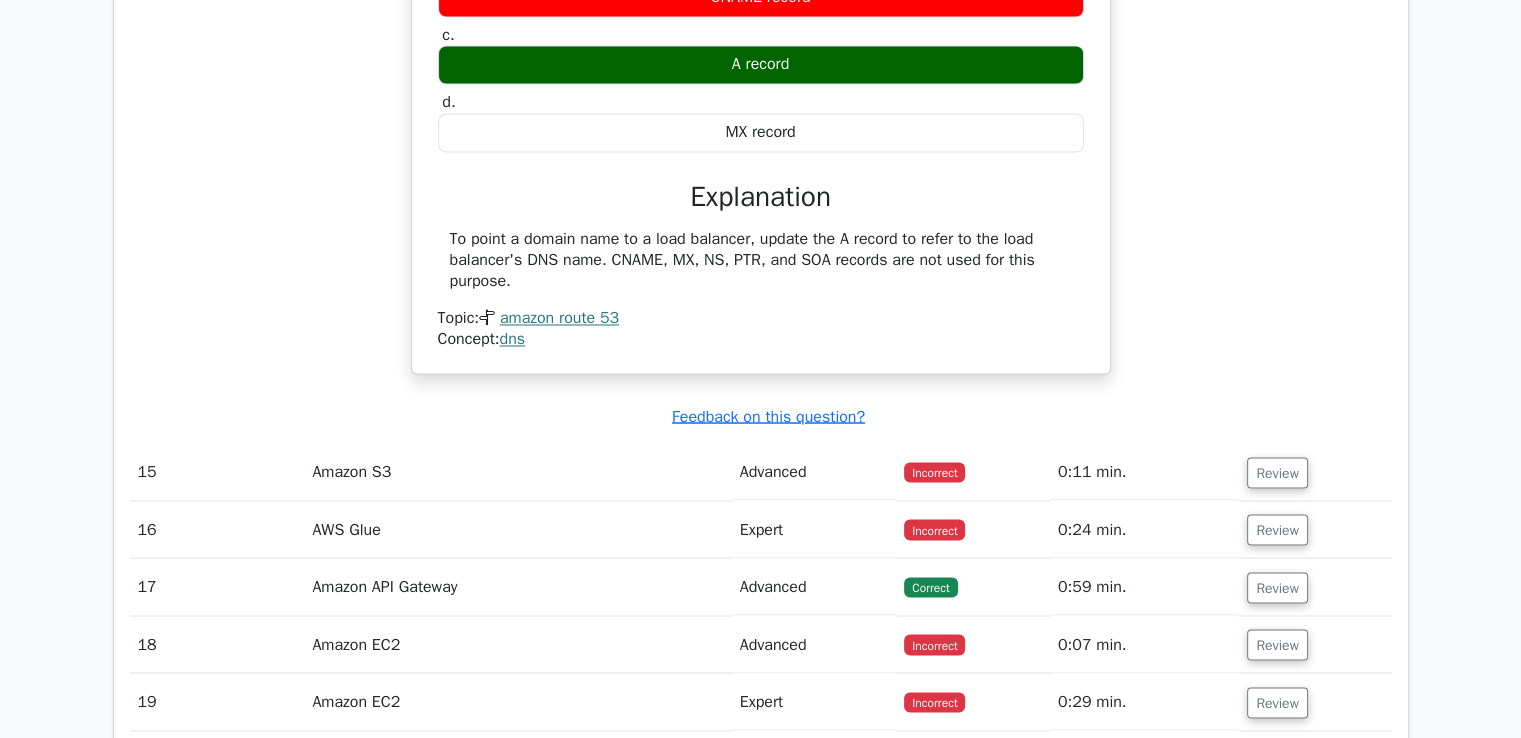 scroll, scrollTop: 10700, scrollLeft: 0, axis: vertical 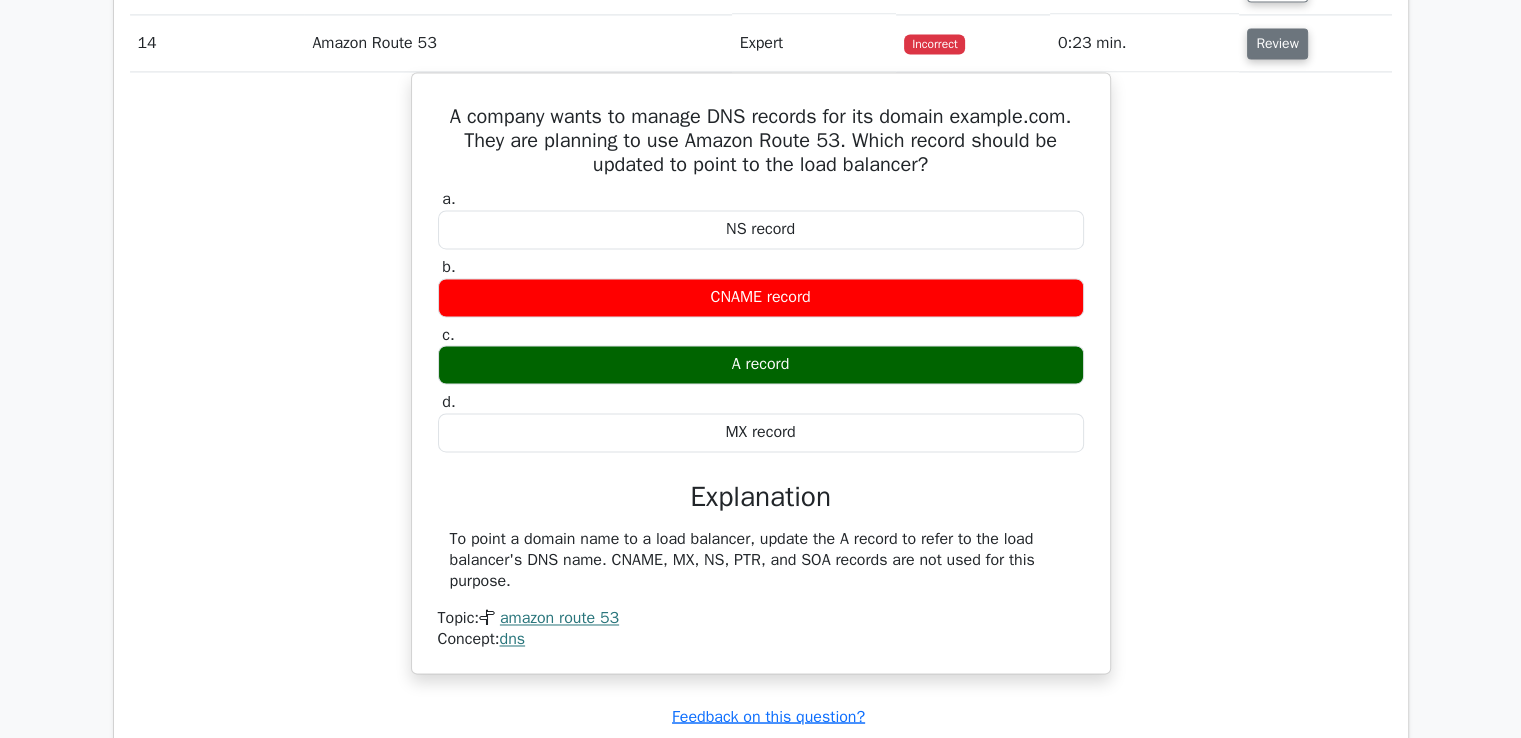 click on "Review" at bounding box center [1277, 43] 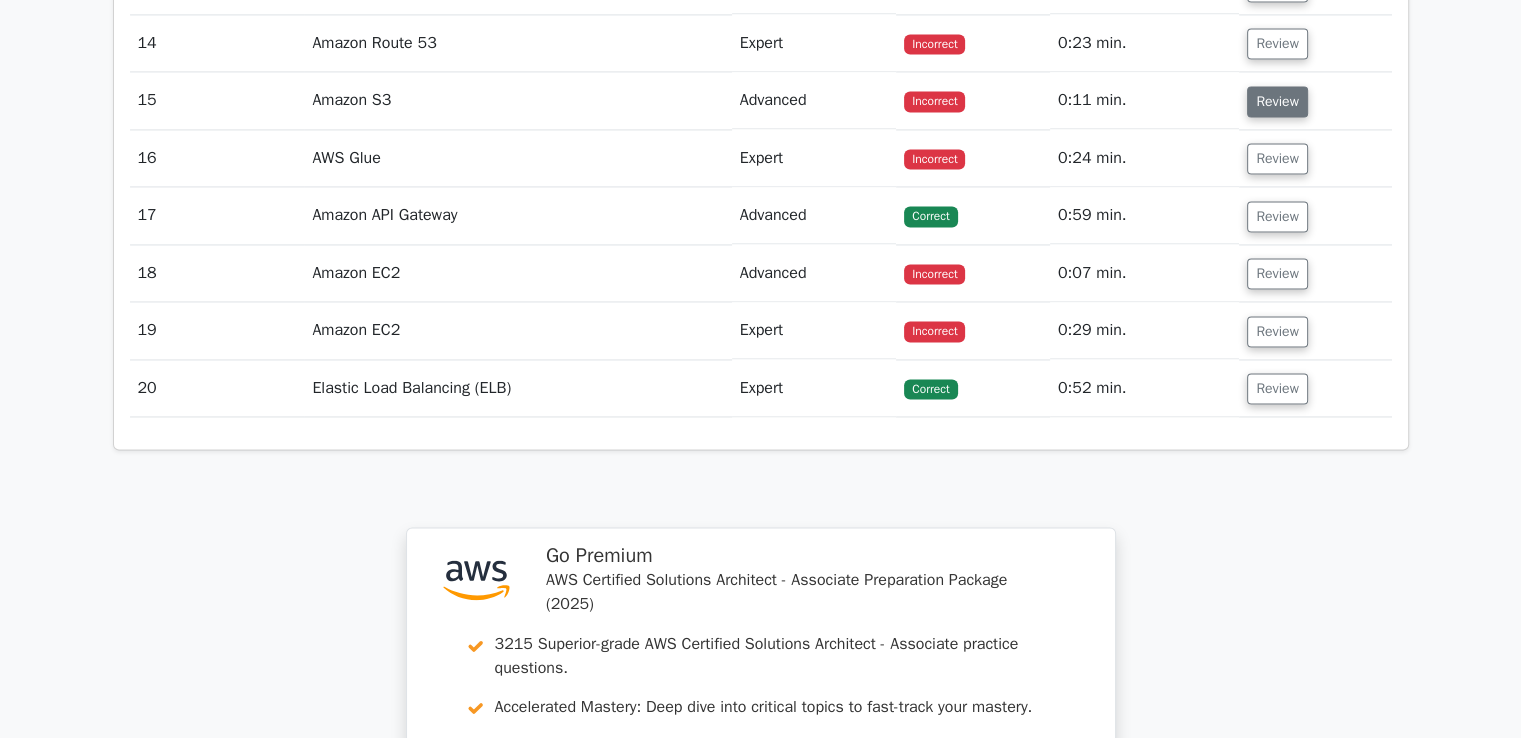 click on "Review" at bounding box center [1277, 101] 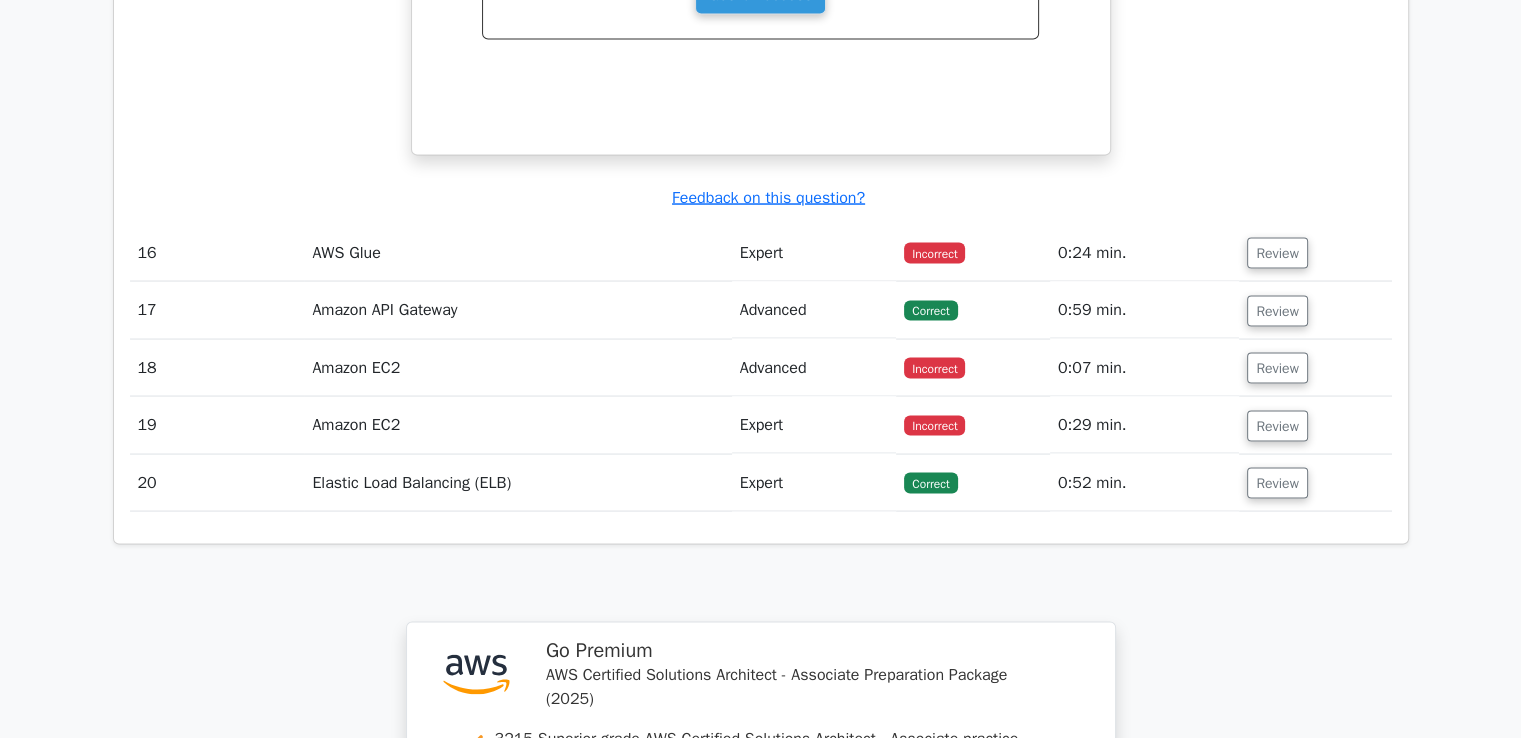 scroll, scrollTop: 11400, scrollLeft: 0, axis: vertical 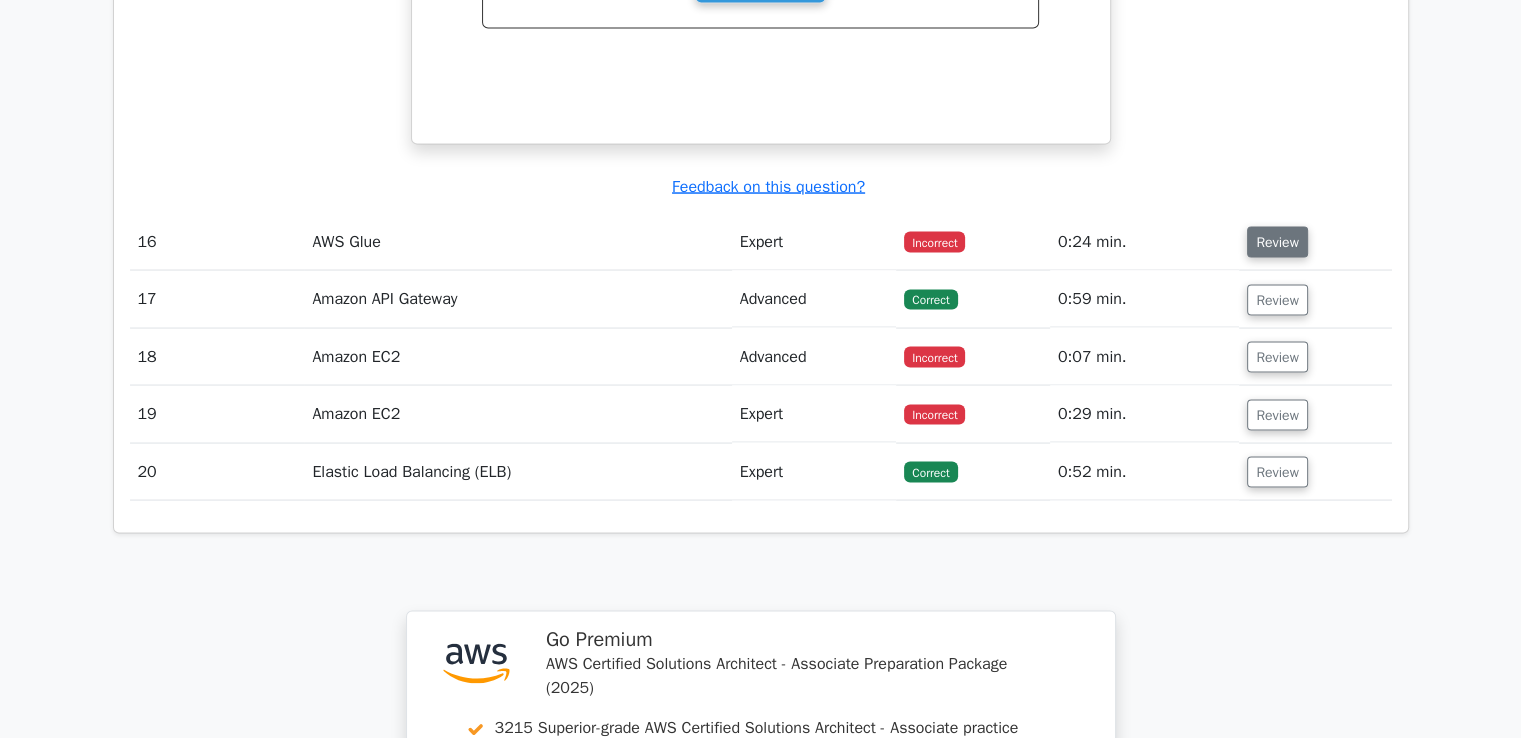 click on "Review" at bounding box center [1277, 241] 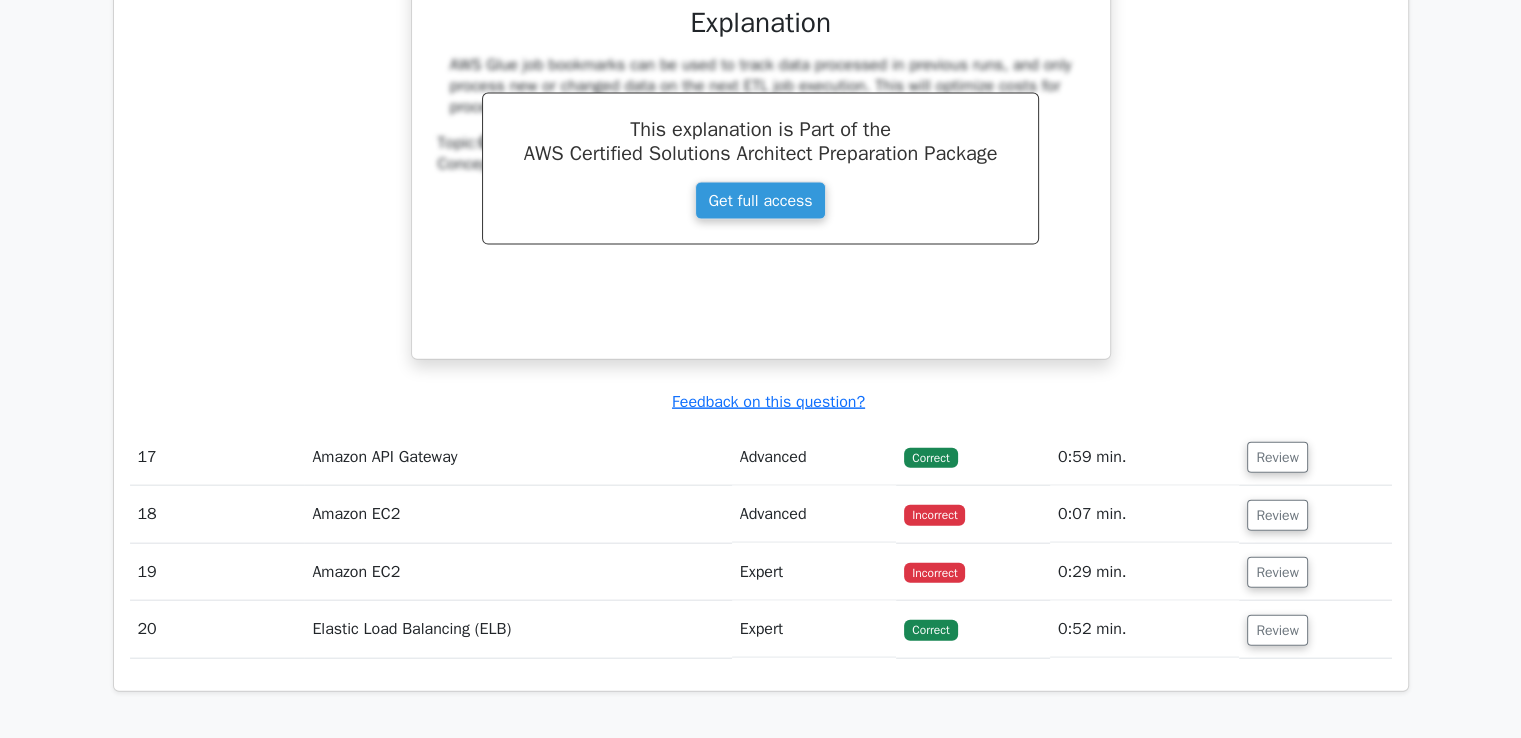 scroll, scrollTop: 12100, scrollLeft: 0, axis: vertical 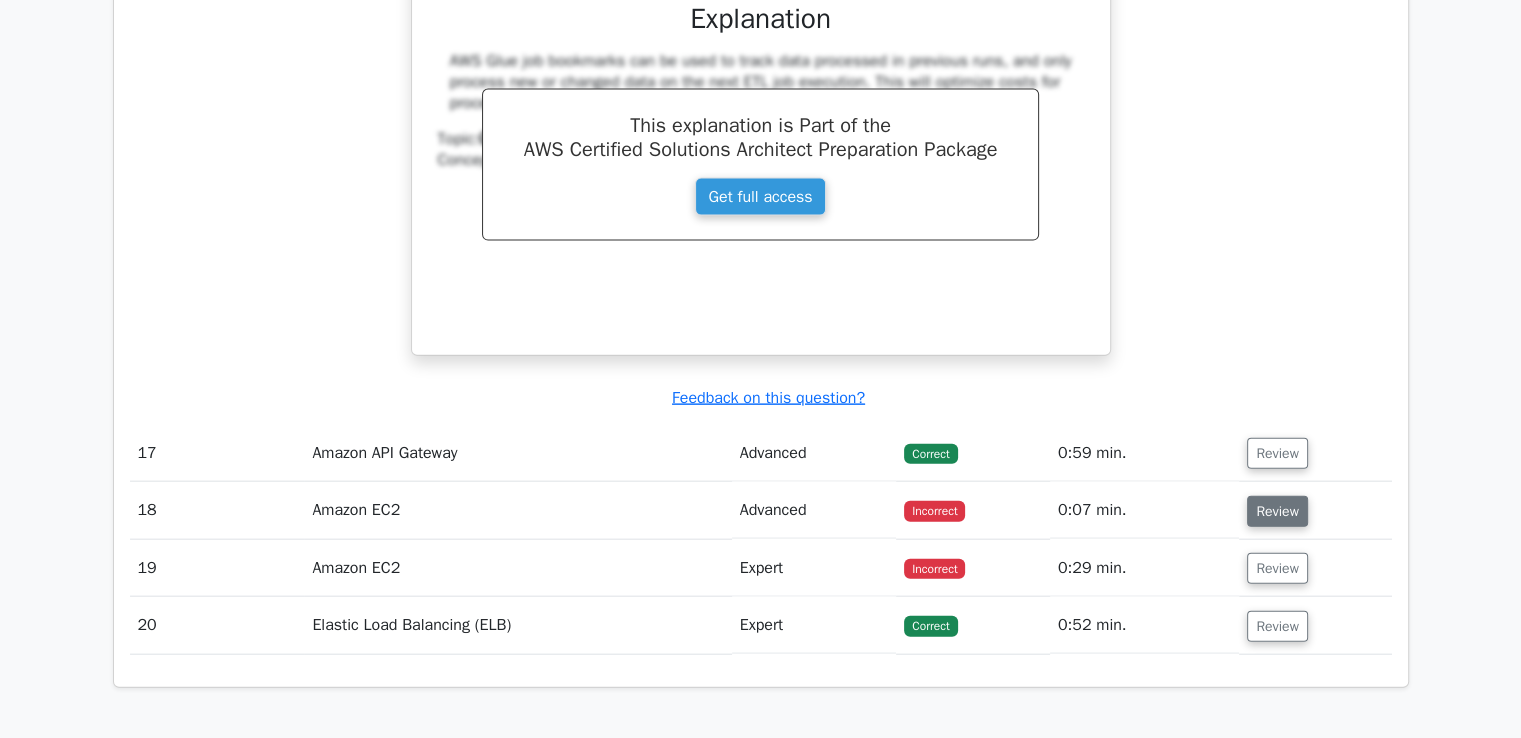 click on "Review" at bounding box center [1277, 511] 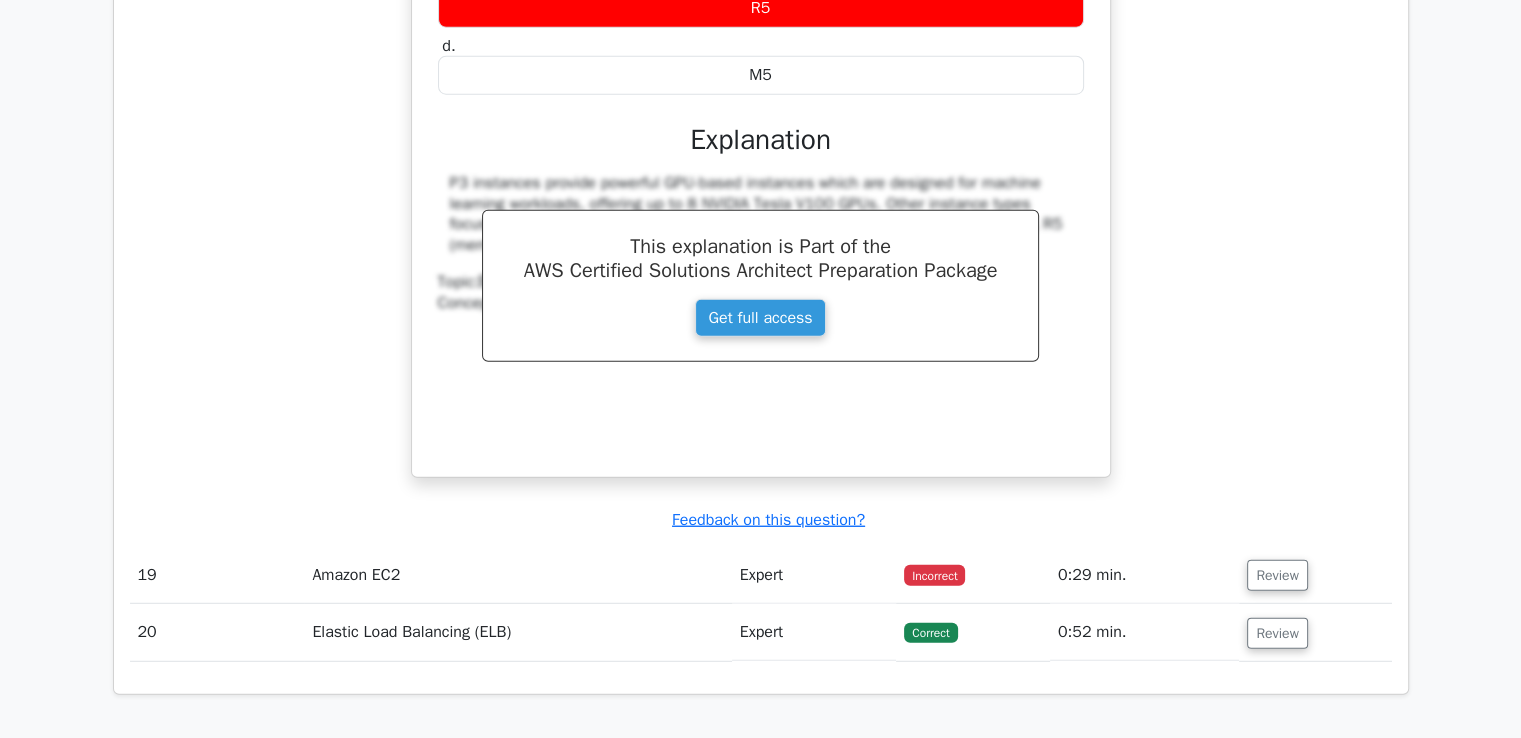 scroll, scrollTop: 13100, scrollLeft: 0, axis: vertical 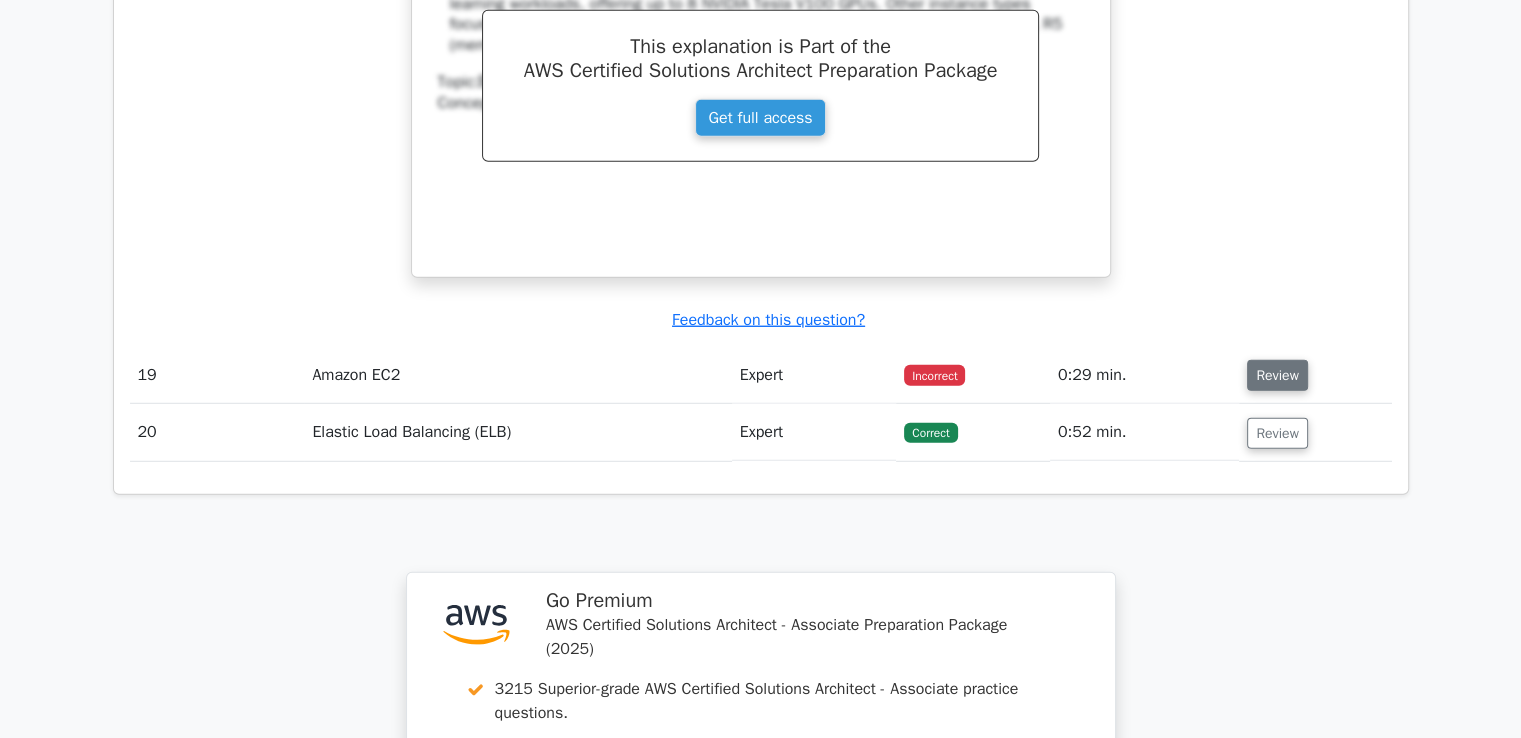 click on "Review" at bounding box center (1277, 375) 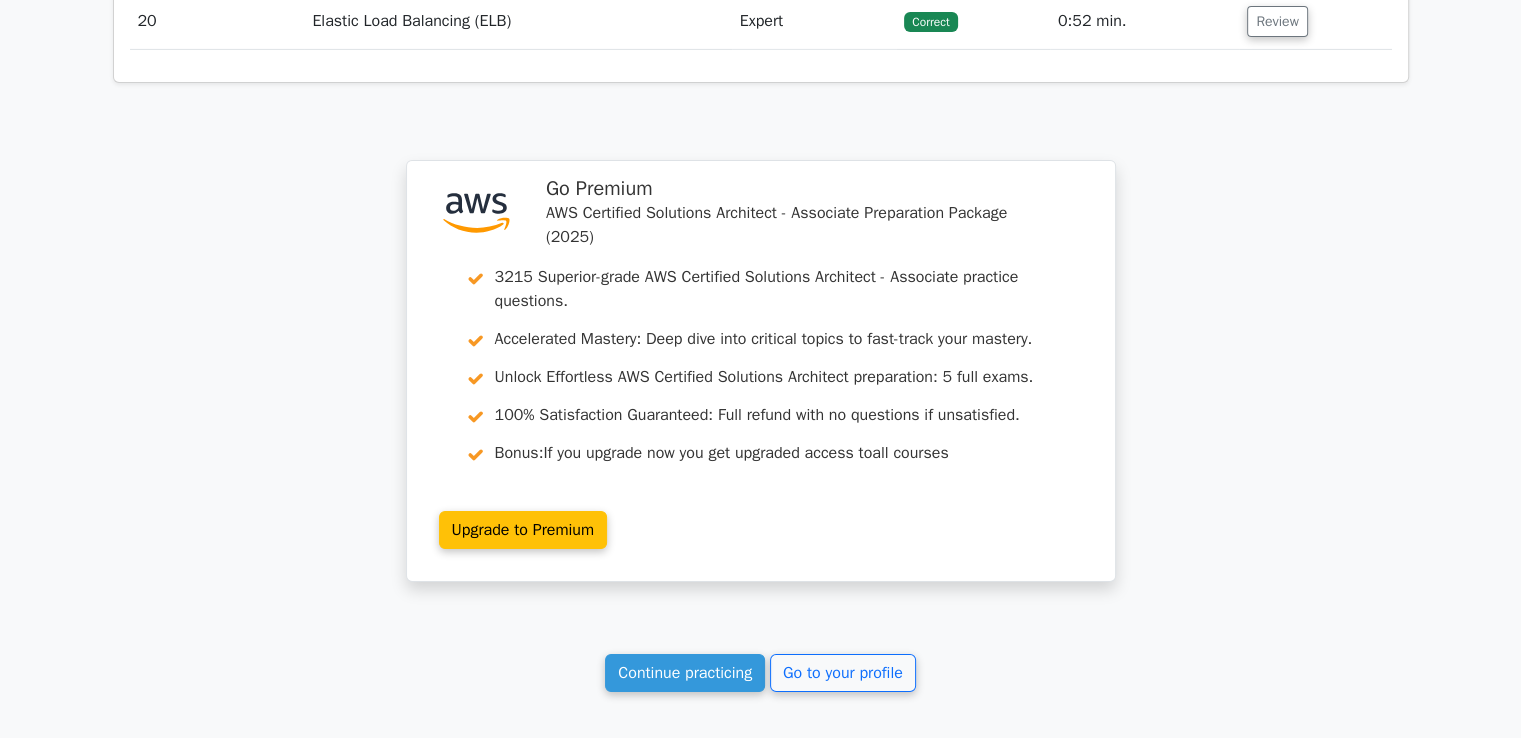 scroll, scrollTop: 14084, scrollLeft: 0, axis: vertical 